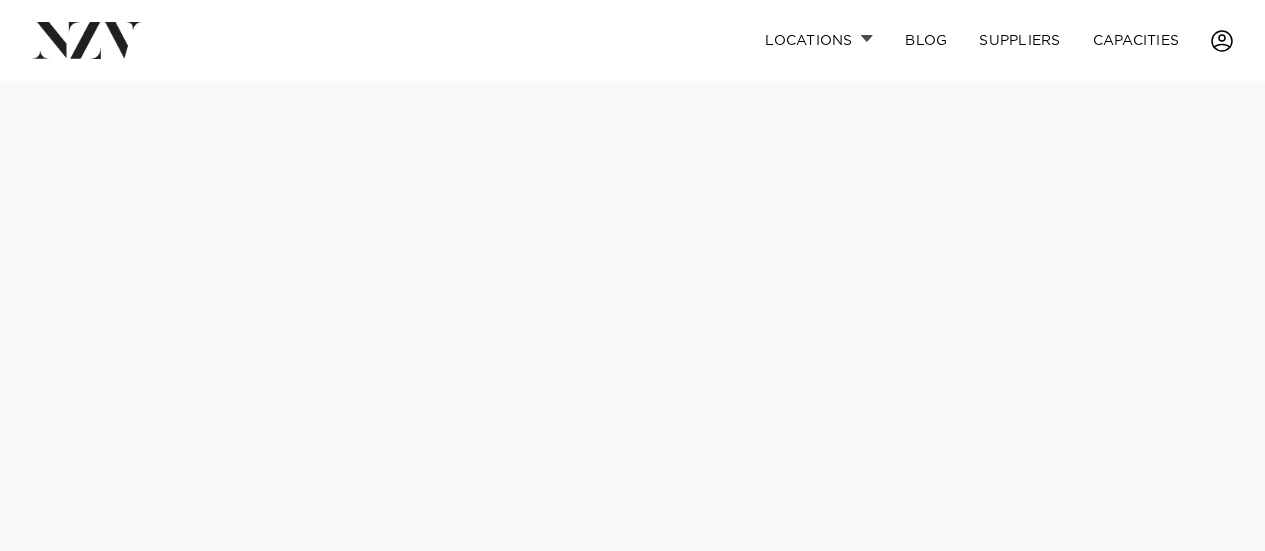 scroll, scrollTop: 0, scrollLeft: 0, axis: both 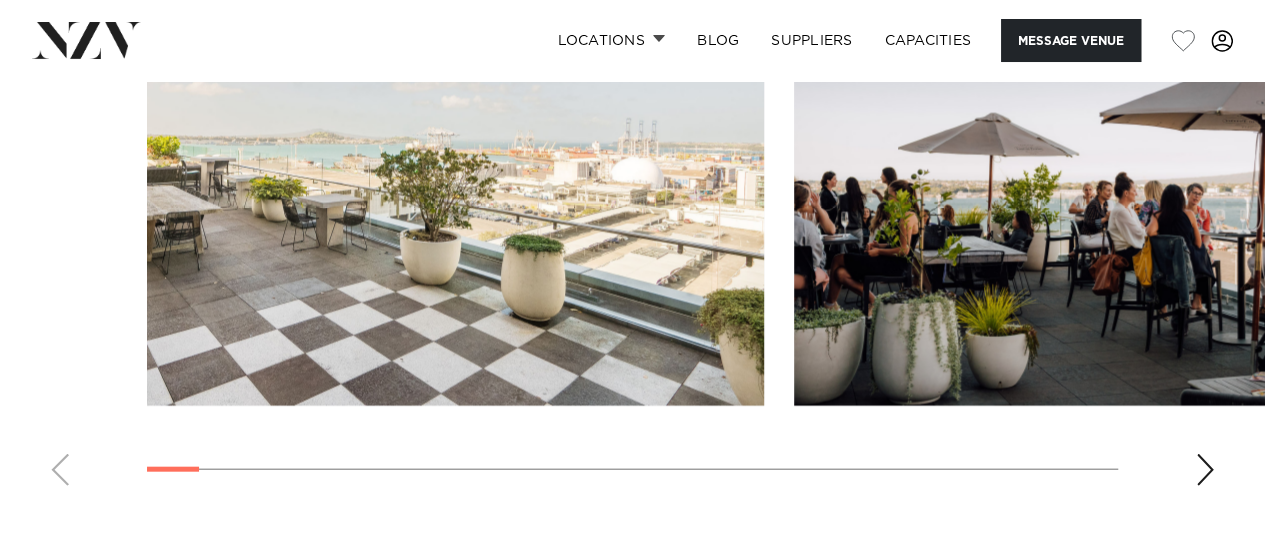 click at bounding box center (1205, 470) 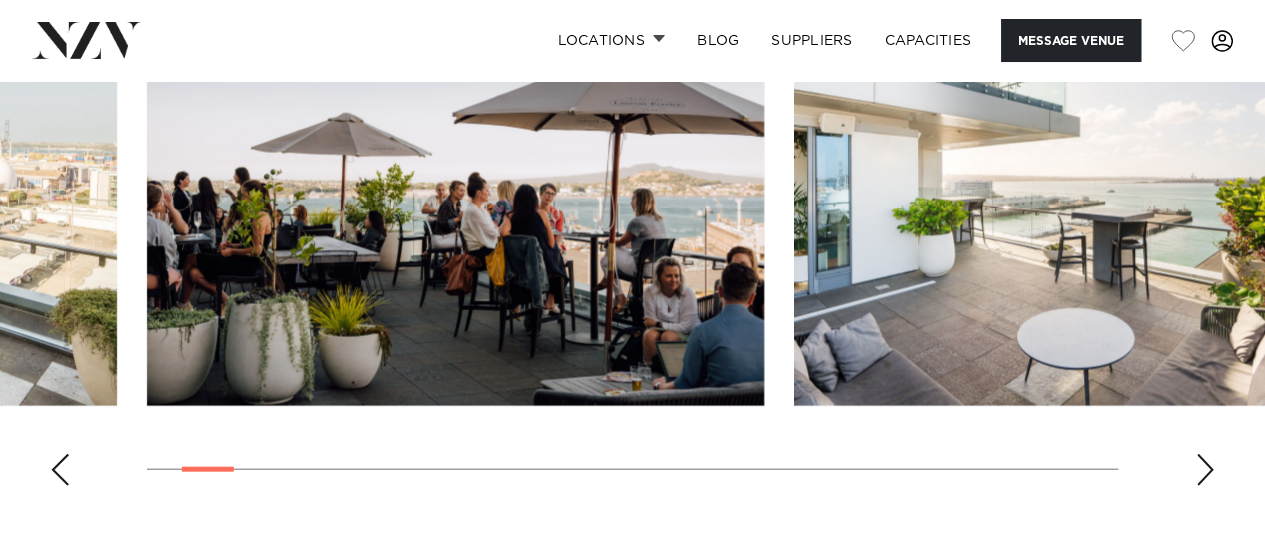 click at bounding box center [1205, 470] 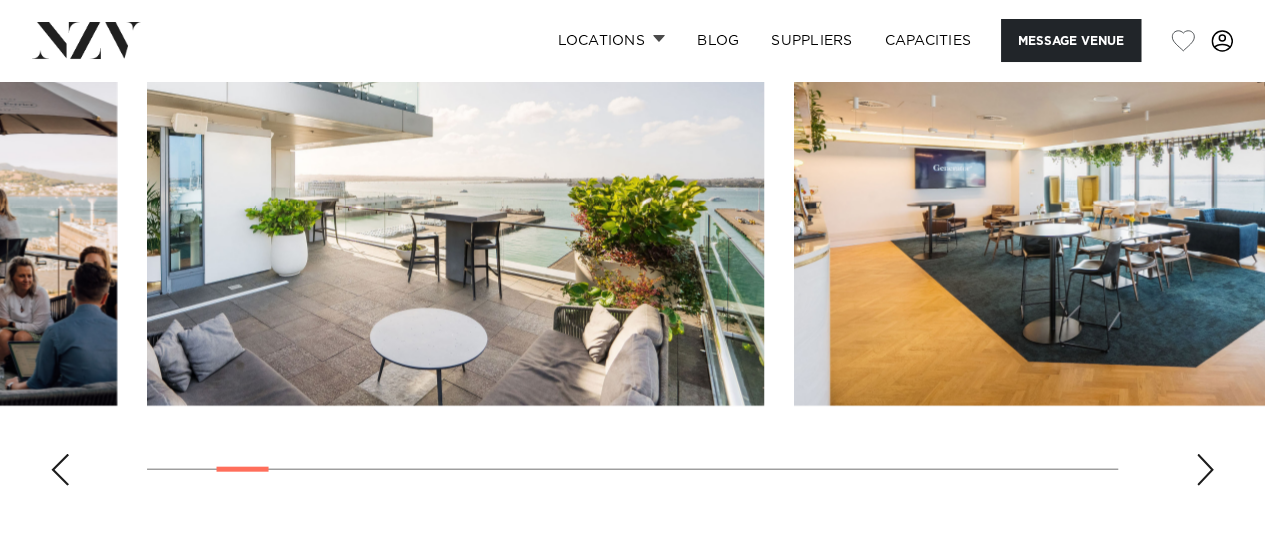 click at bounding box center [1205, 470] 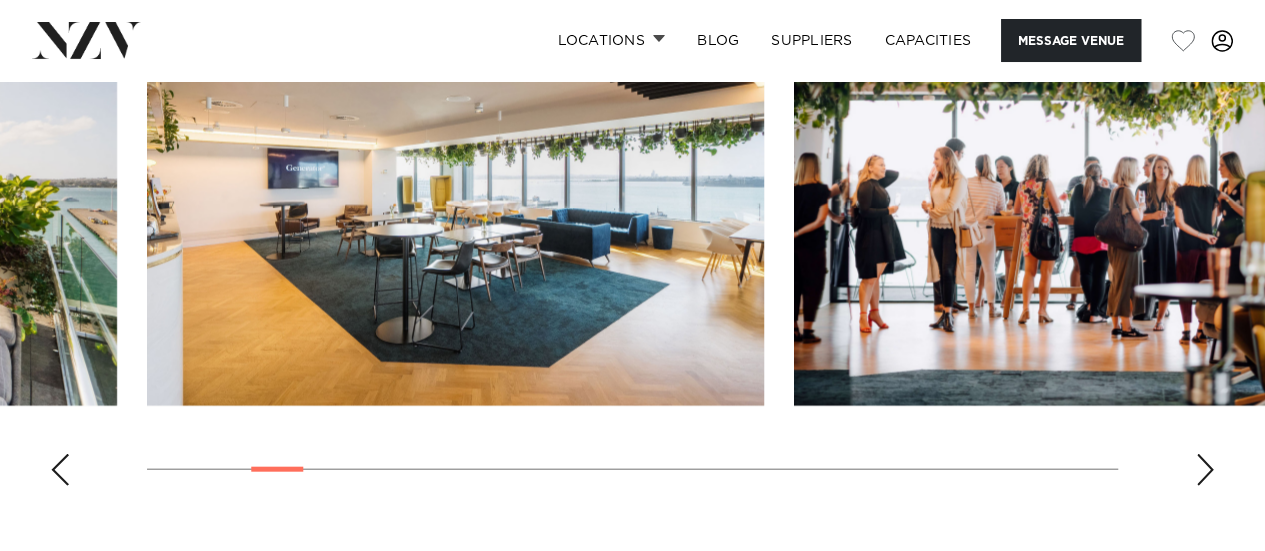 click at bounding box center [1205, 470] 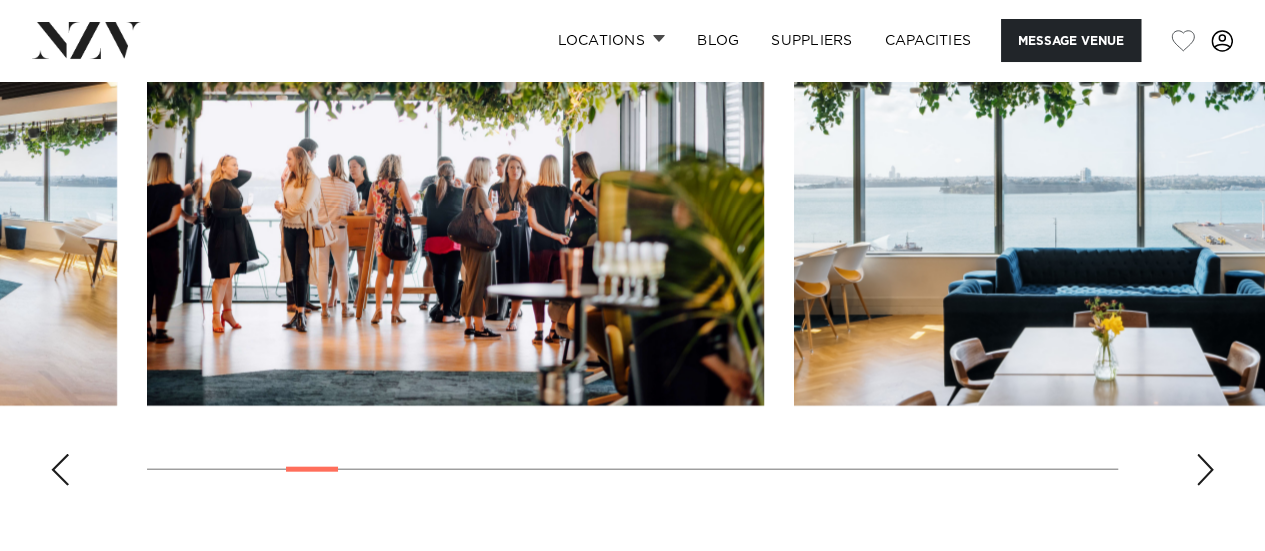 click at bounding box center (1205, 470) 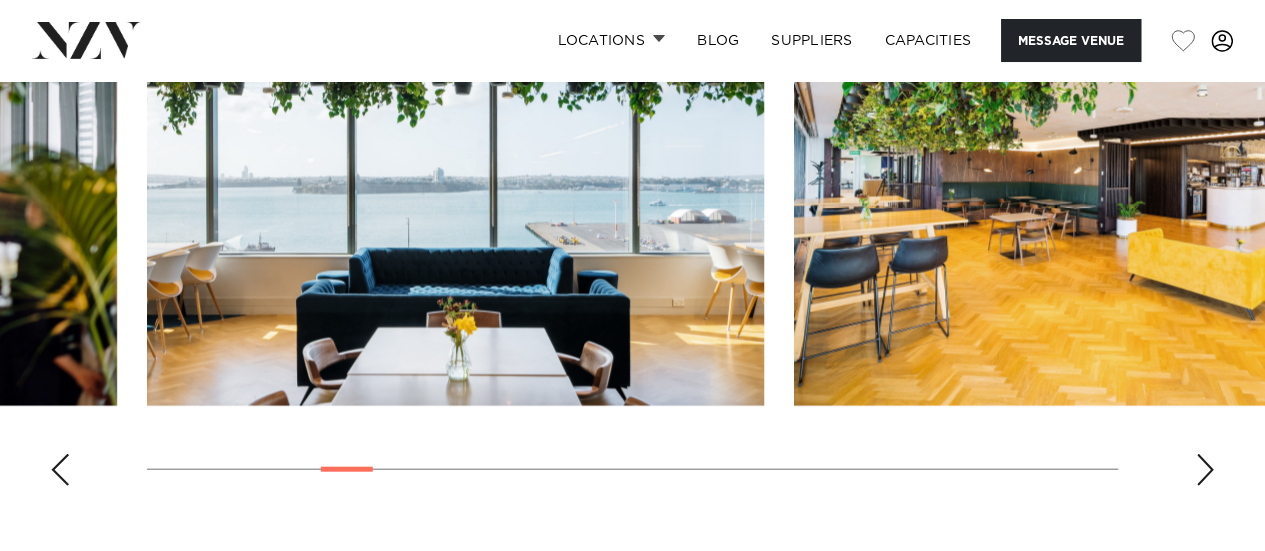 click at bounding box center (1205, 470) 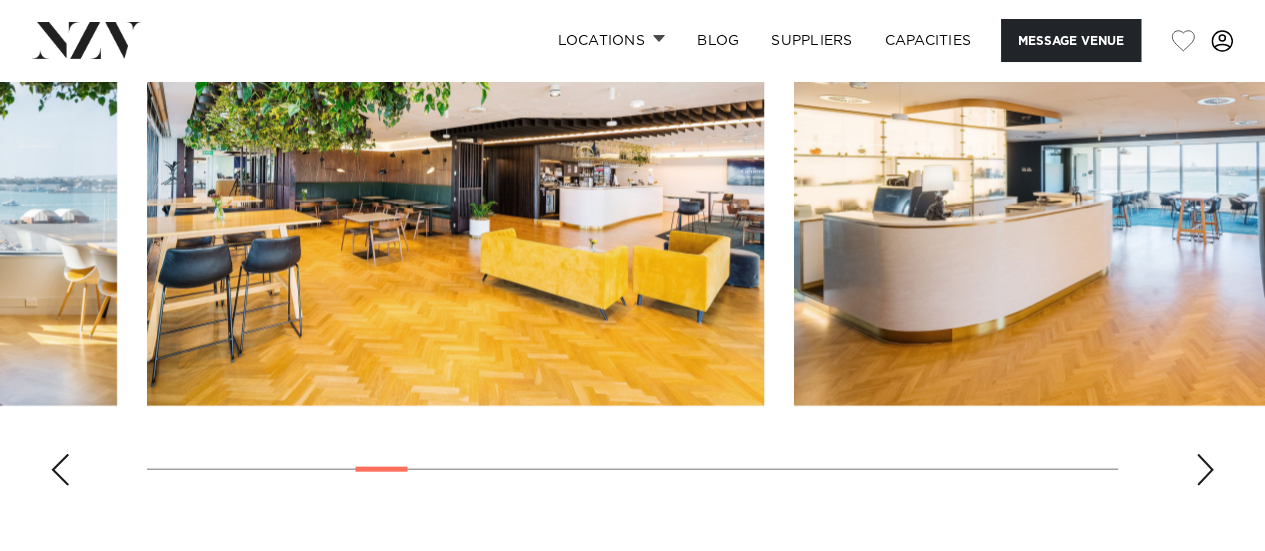 click at bounding box center (1205, 470) 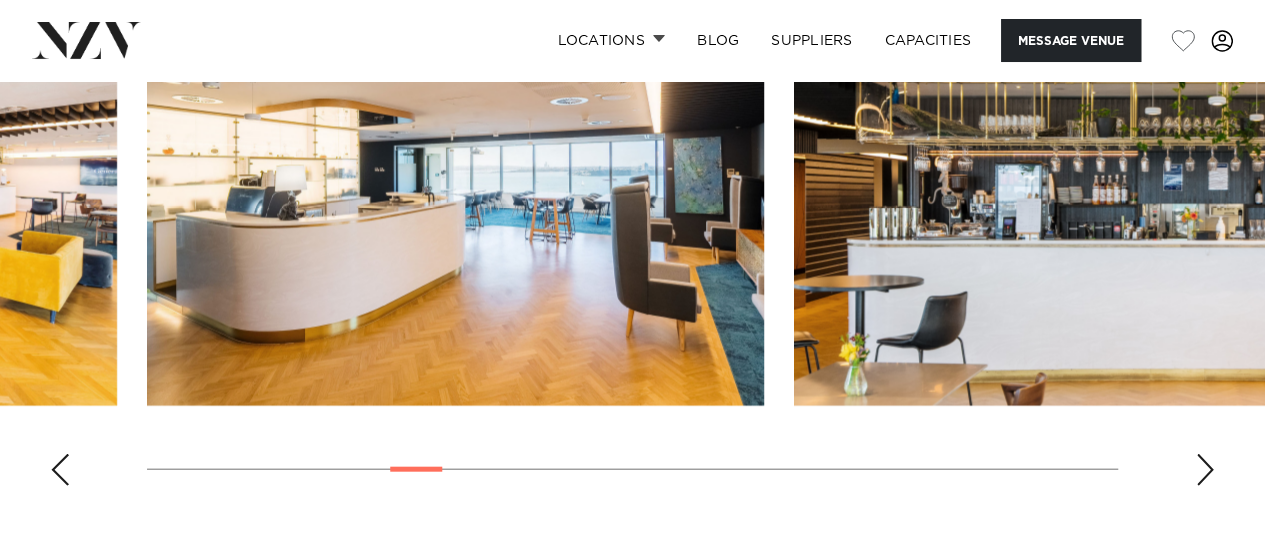 click at bounding box center (1205, 470) 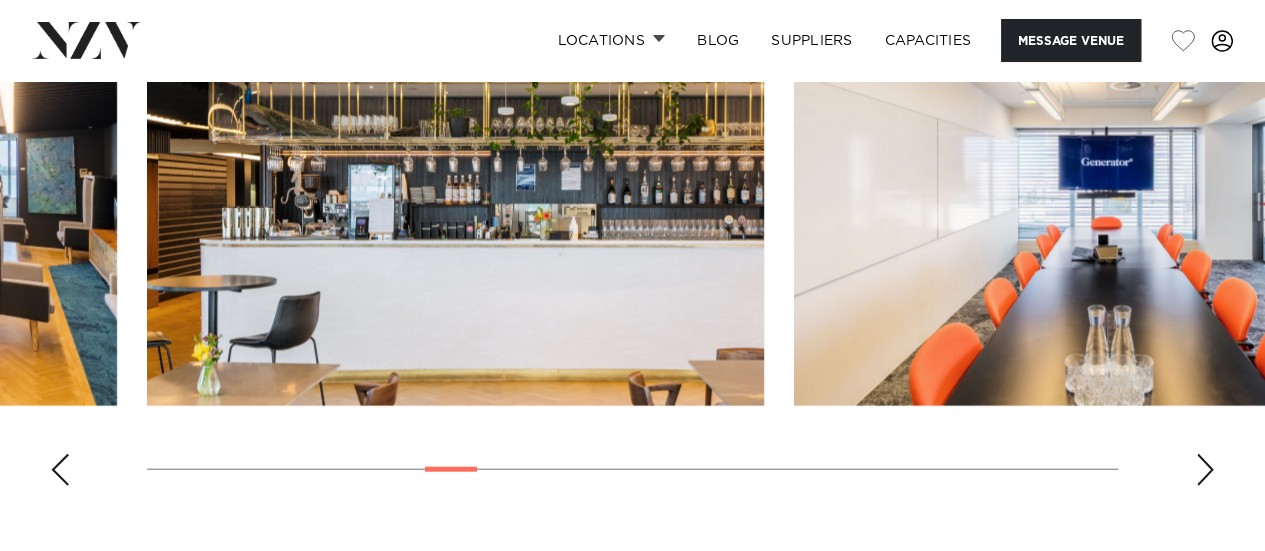 click at bounding box center (1205, 470) 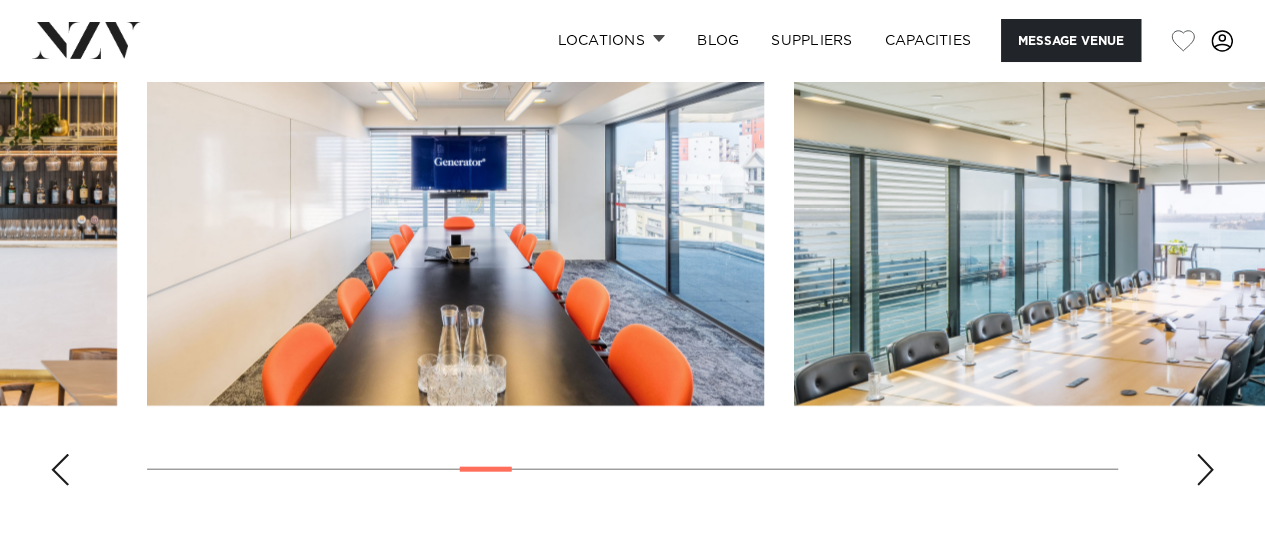 click at bounding box center (1205, 470) 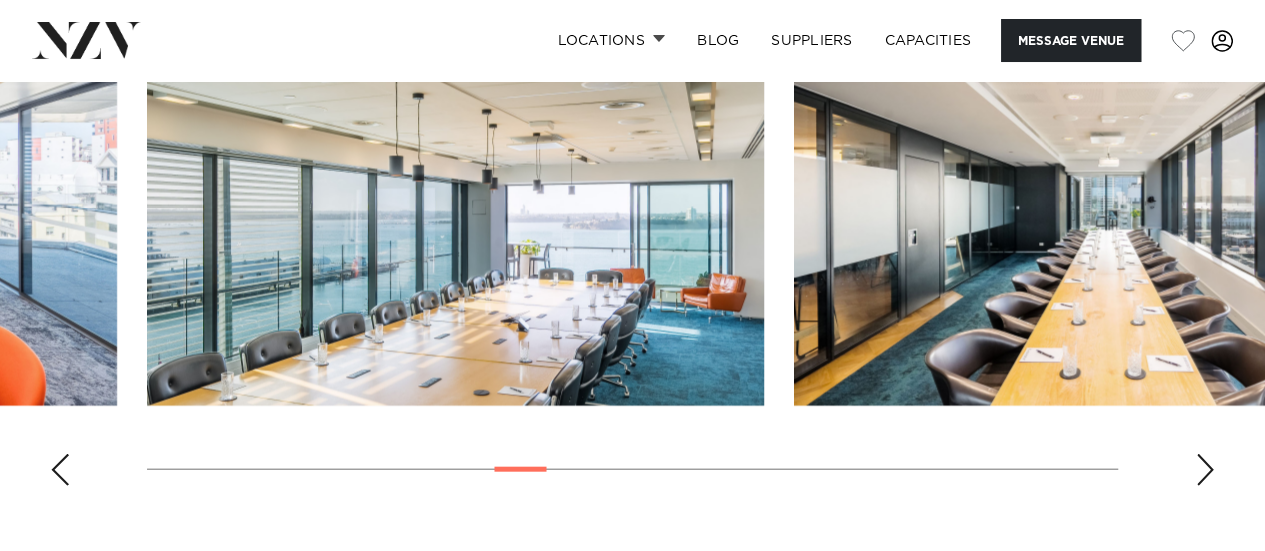 click at bounding box center [1205, 470] 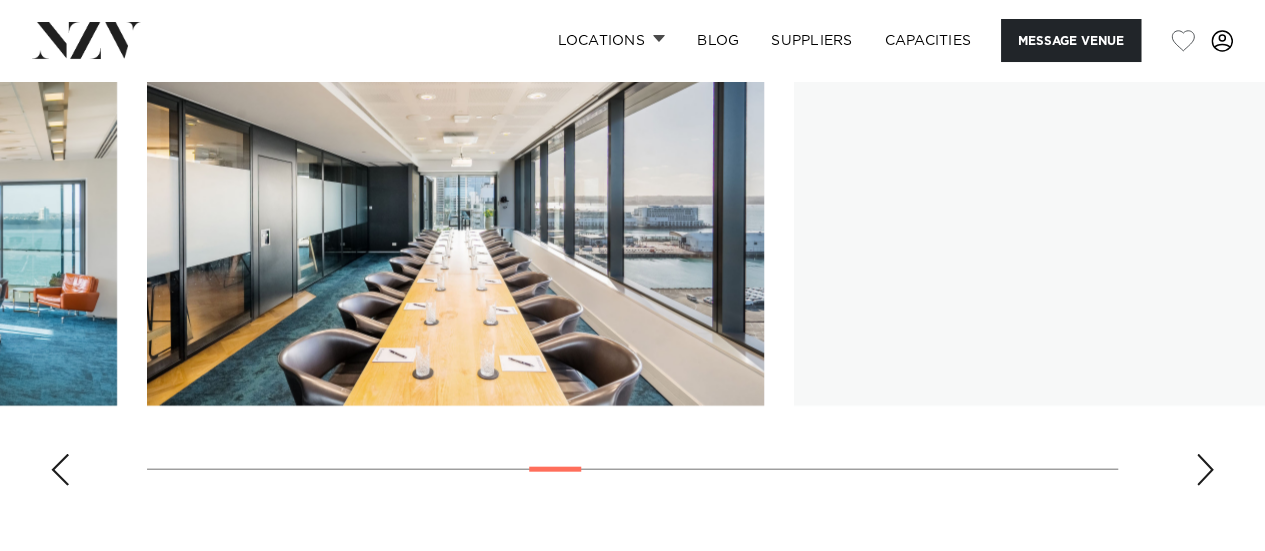 click at bounding box center (1205, 470) 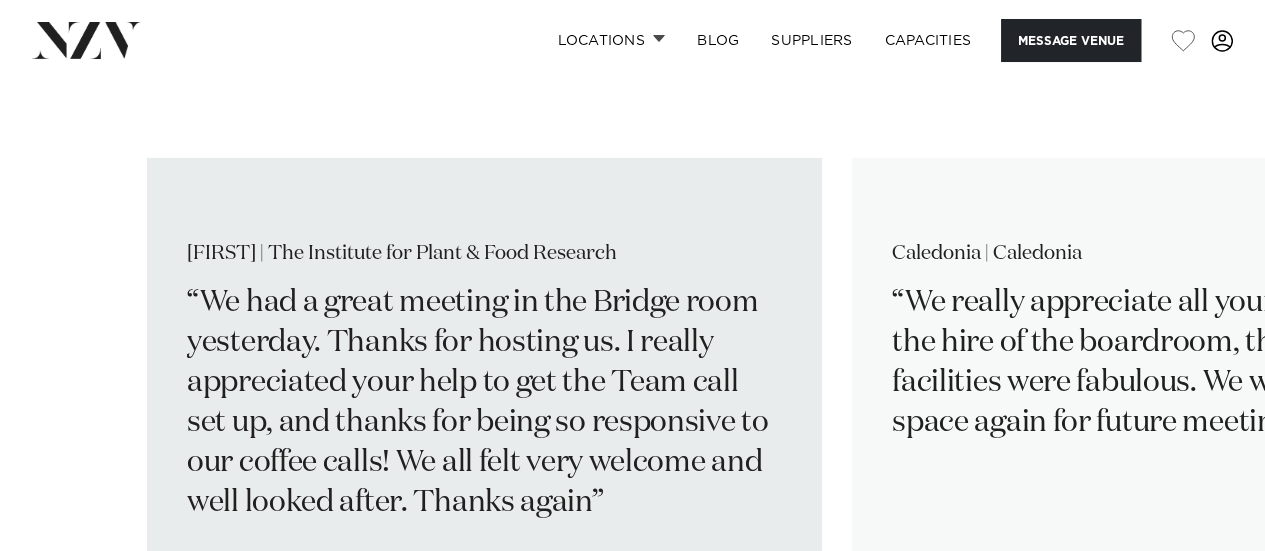 scroll, scrollTop: 3090, scrollLeft: 0, axis: vertical 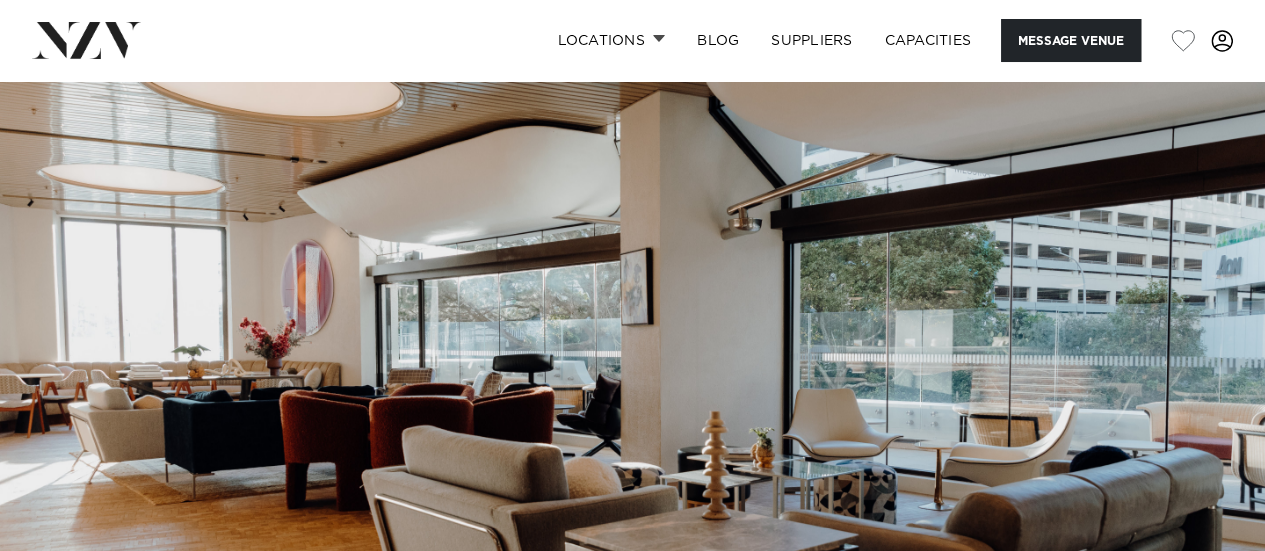 click at bounding box center [632, 377] 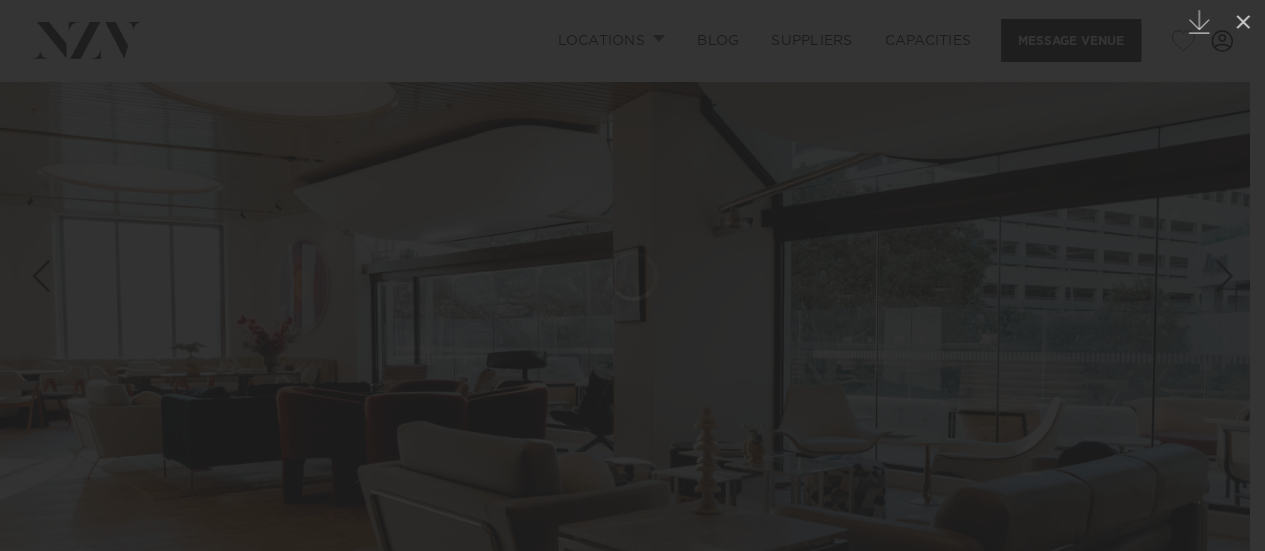 scroll, scrollTop: 26, scrollLeft: 0, axis: vertical 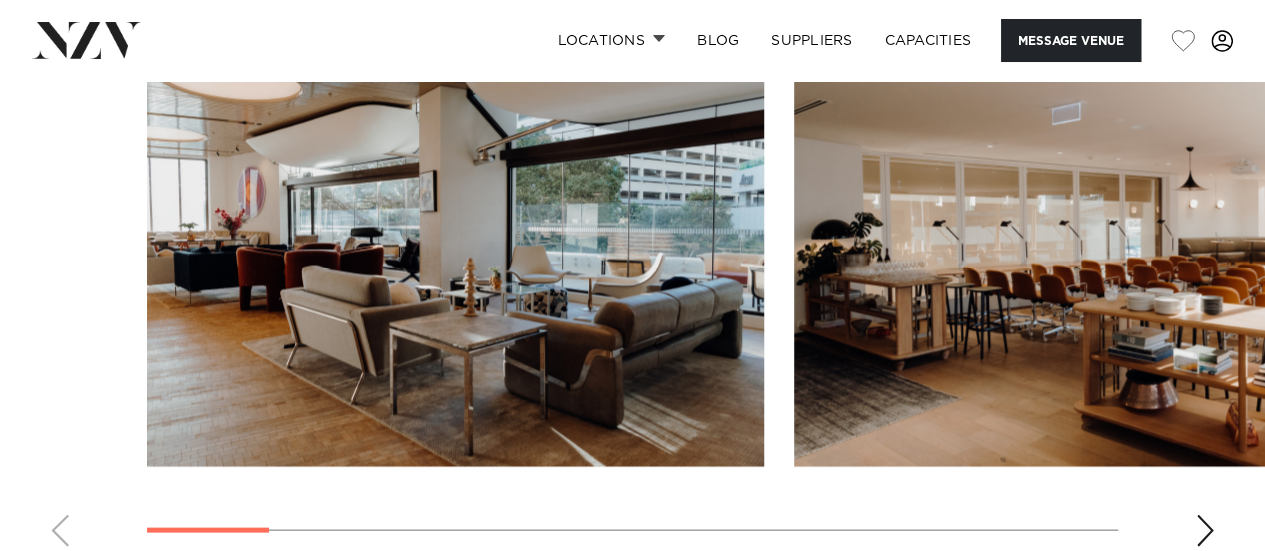 click at bounding box center (1205, 530) 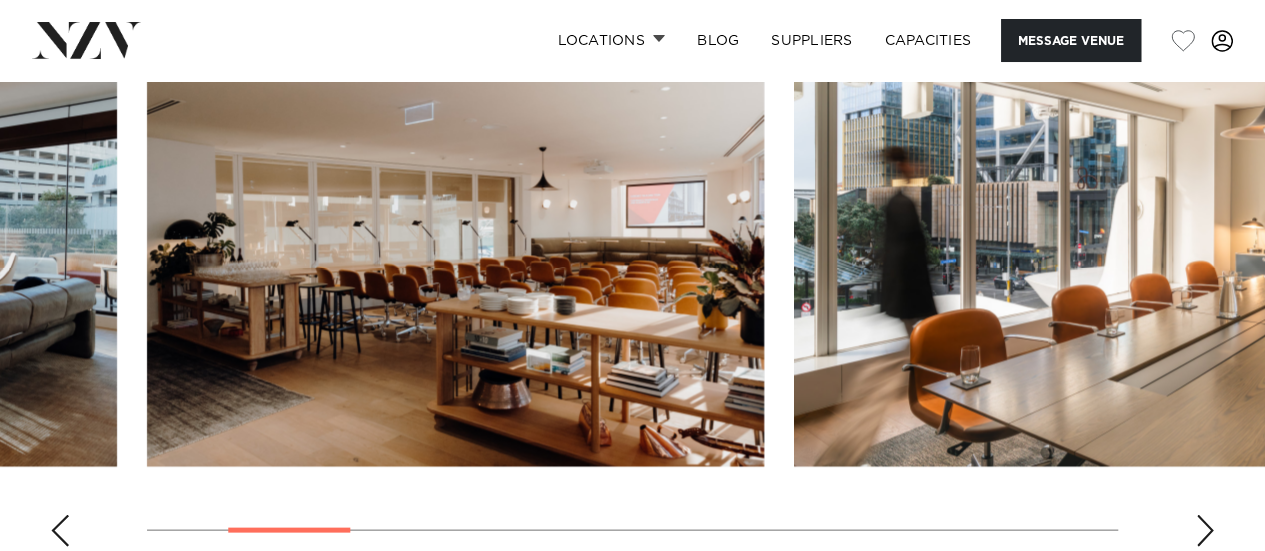 click at bounding box center [1205, 530] 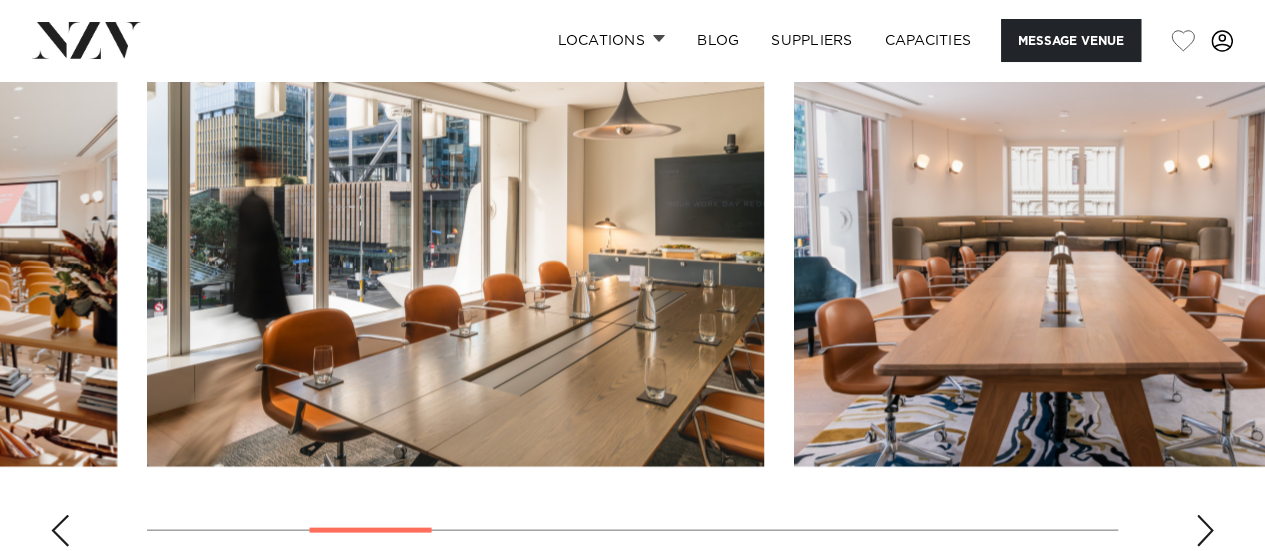 click at bounding box center (1205, 530) 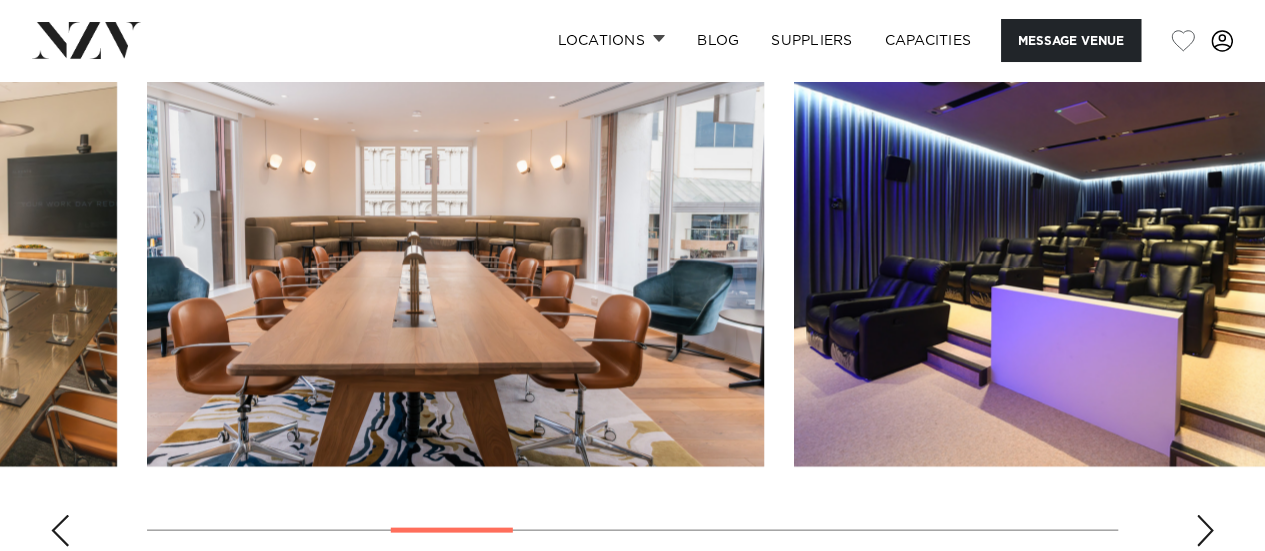 click at bounding box center [1205, 530] 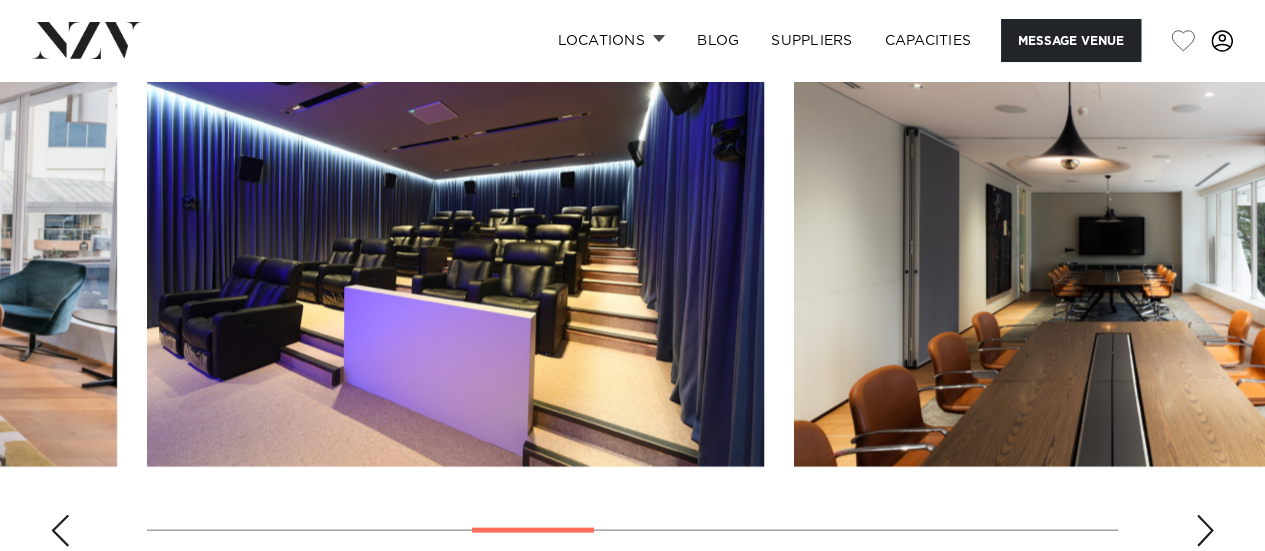 click at bounding box center (1205, 530) 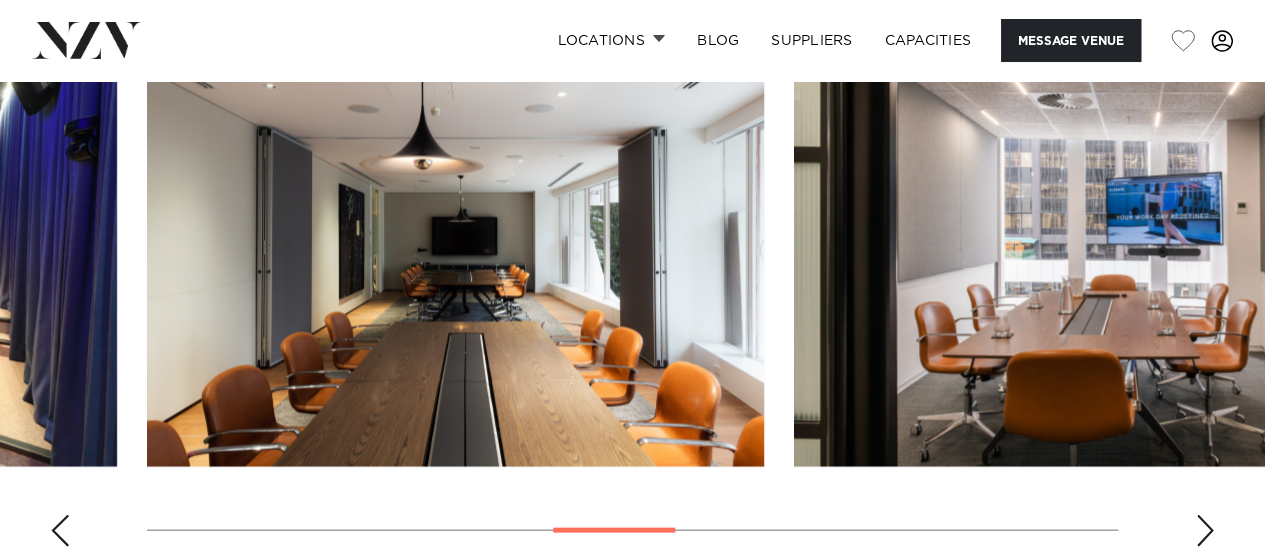 click at bounding box center [1205, 530] 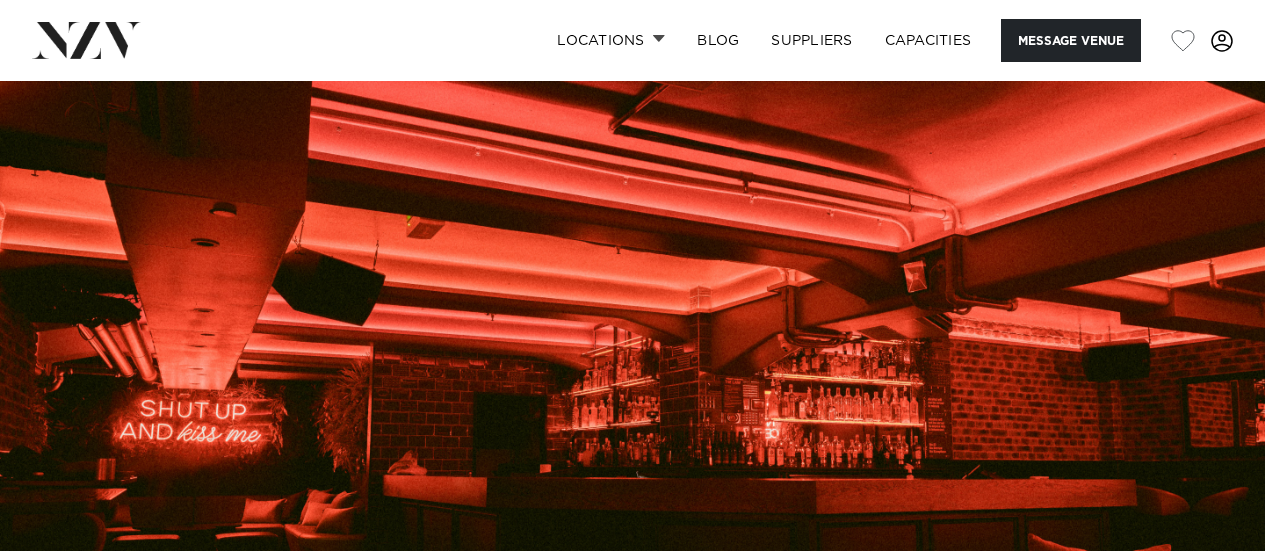 scroll, scrollTop: 0, scrollLeft: 0, axis: both 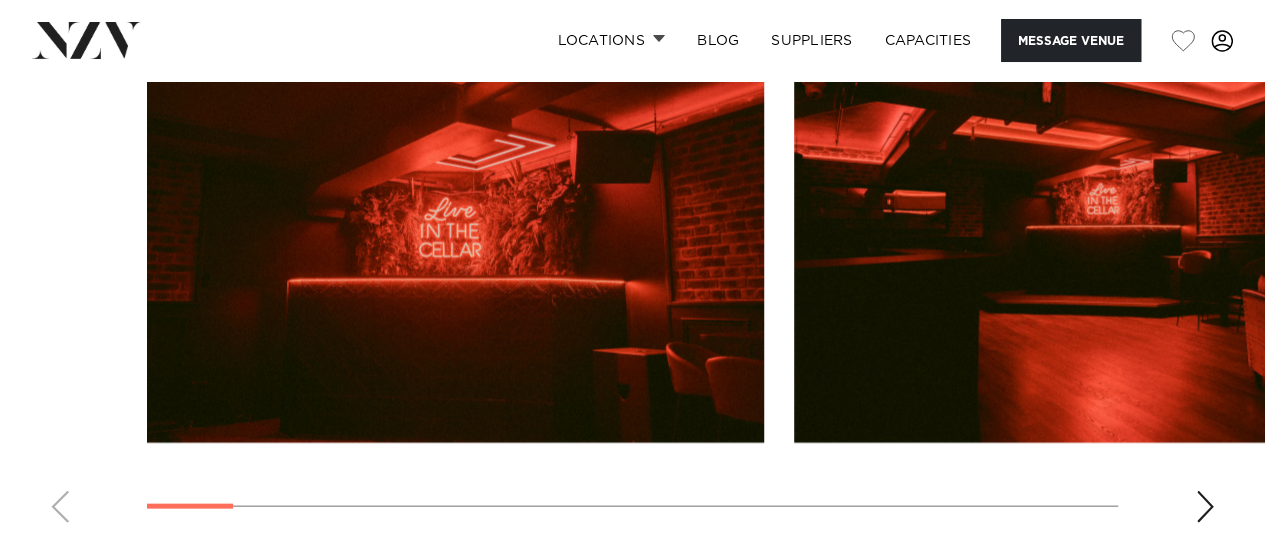 click at bounding box center (1205, 507) 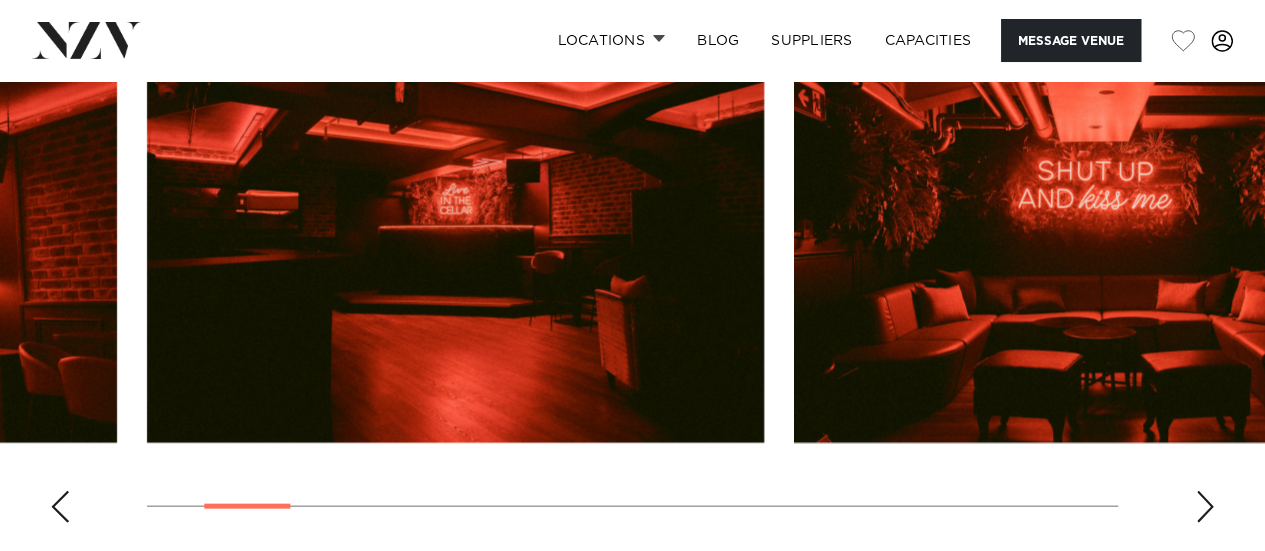 click at bounding box center (1205, 507) 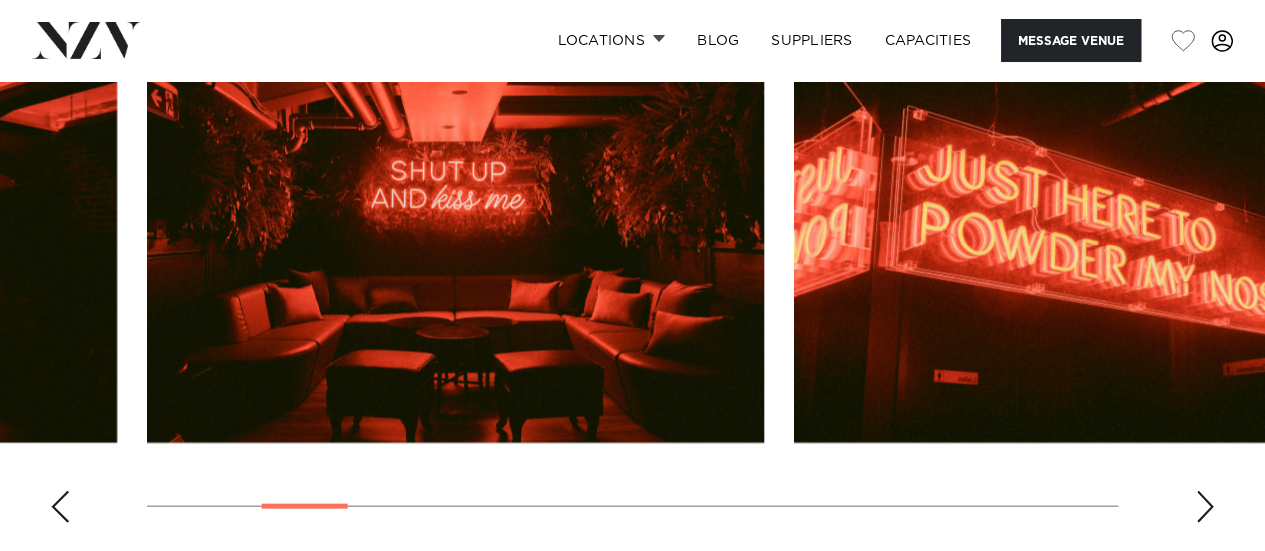 click at bounding box center [1205, 507] 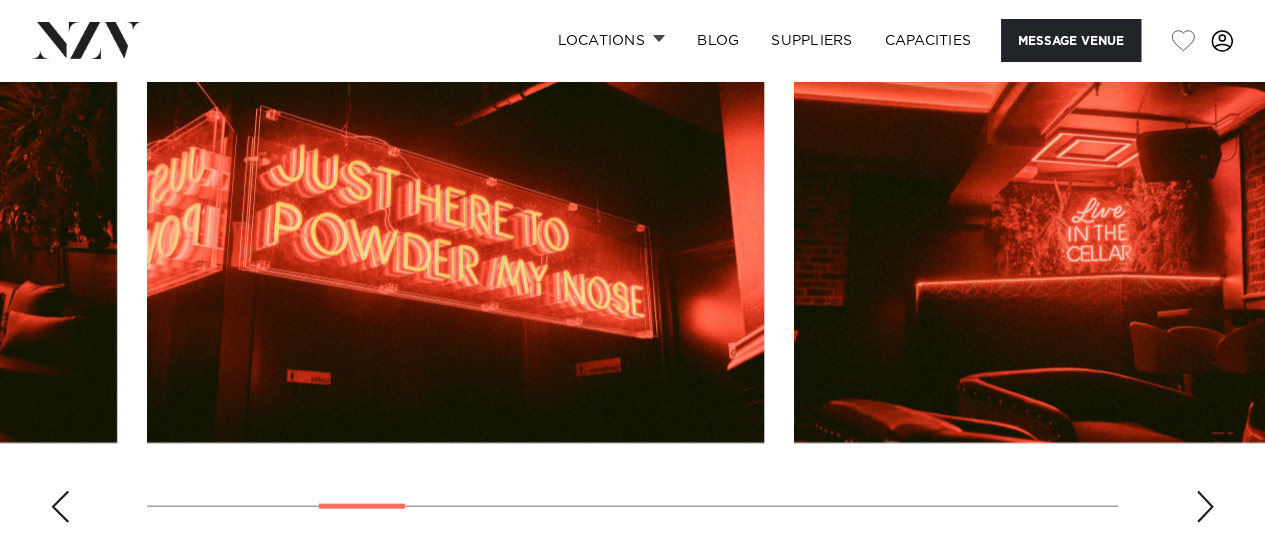 click at bounding box center (1205, 507) 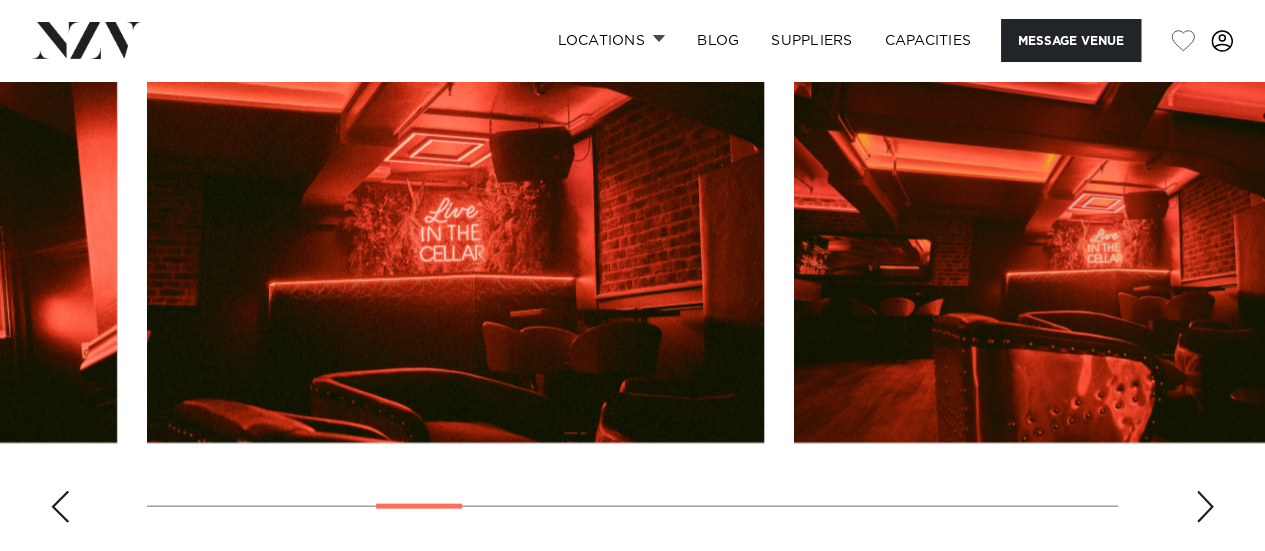 click at bounding box center (1205, 507) 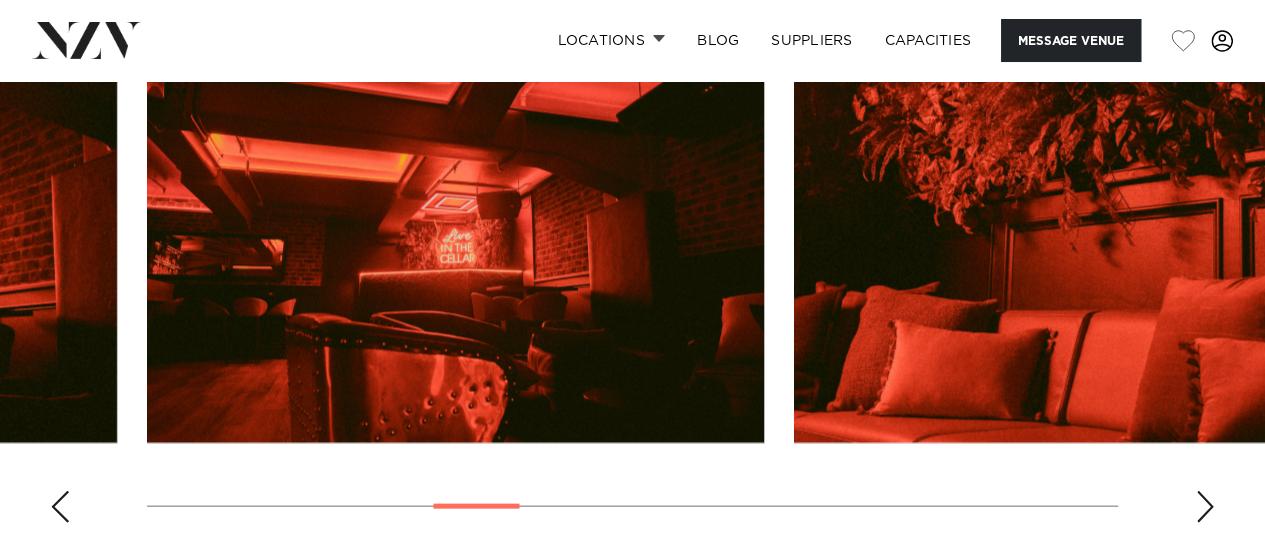 click at bounding box center (1205, 507) 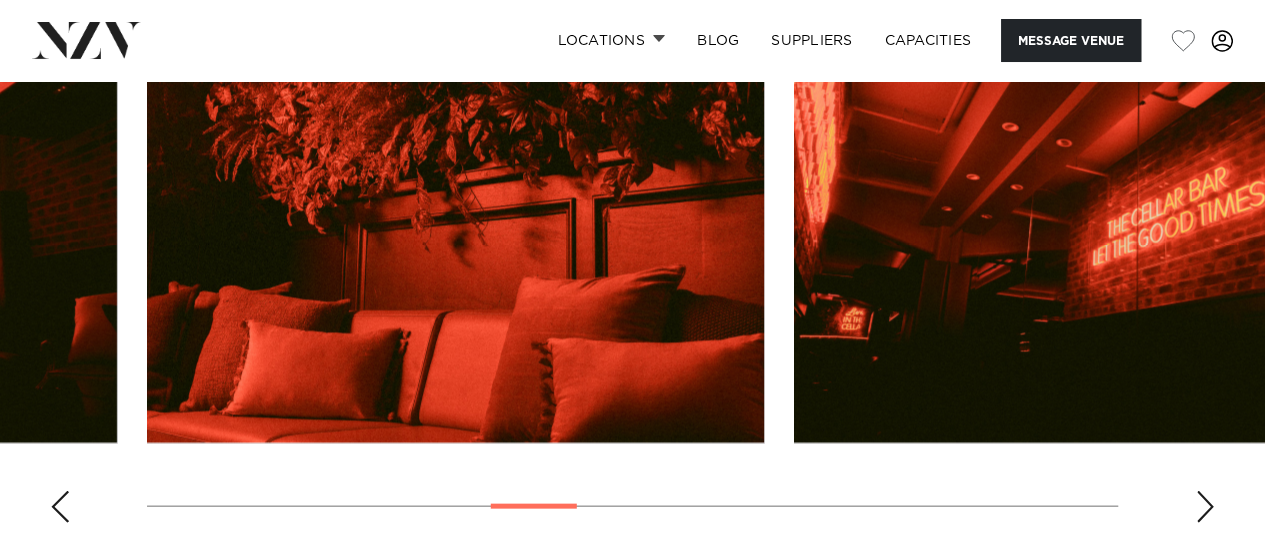 click at bounding box center [1205, 507] 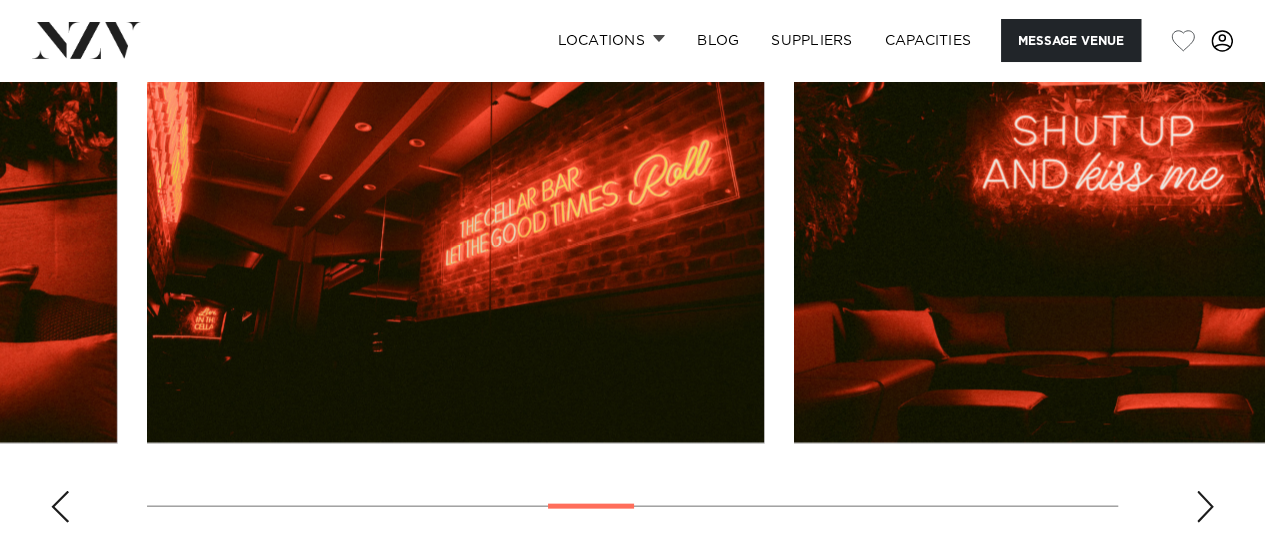 click at bounding box center [1205, 507] 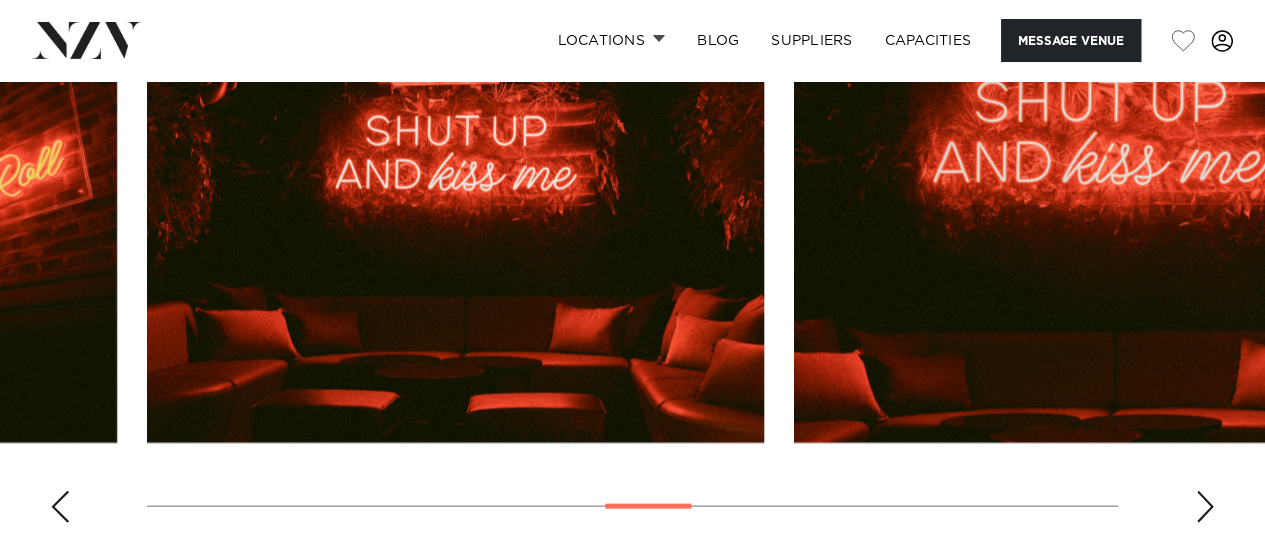 click at bounding box center [1205, 507] 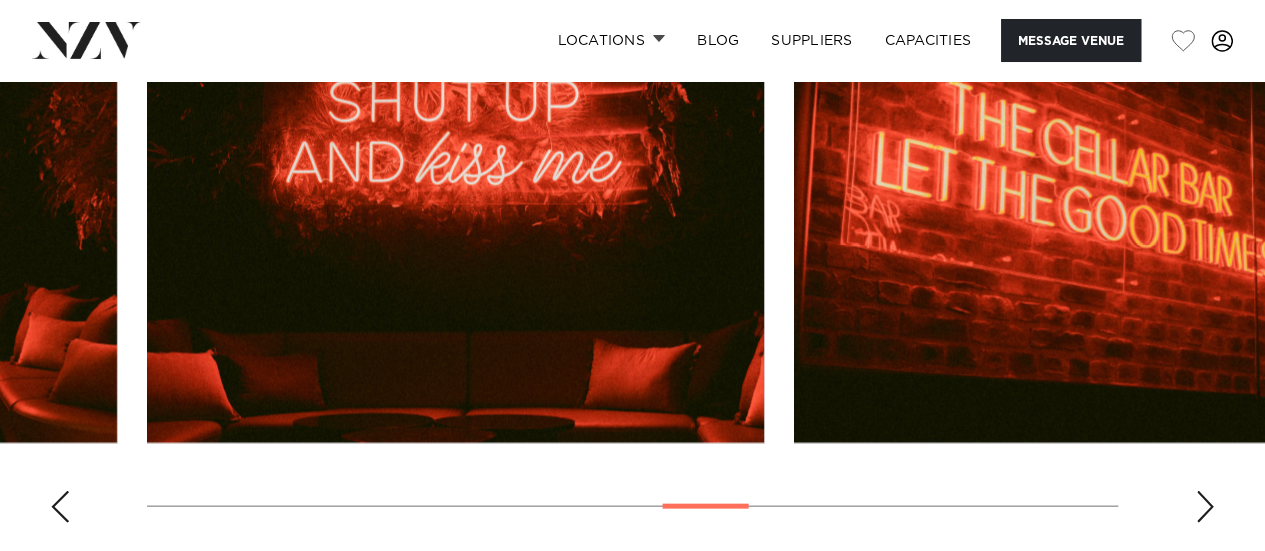 click at bounding box center [1205, 507] 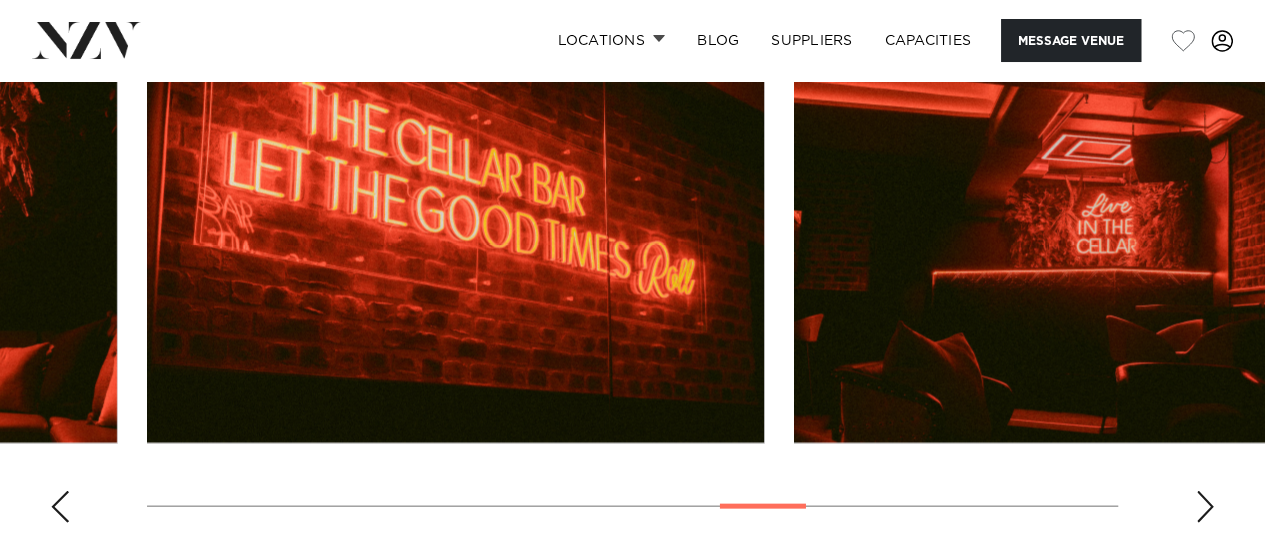 click at bounding box center (1205, 507) 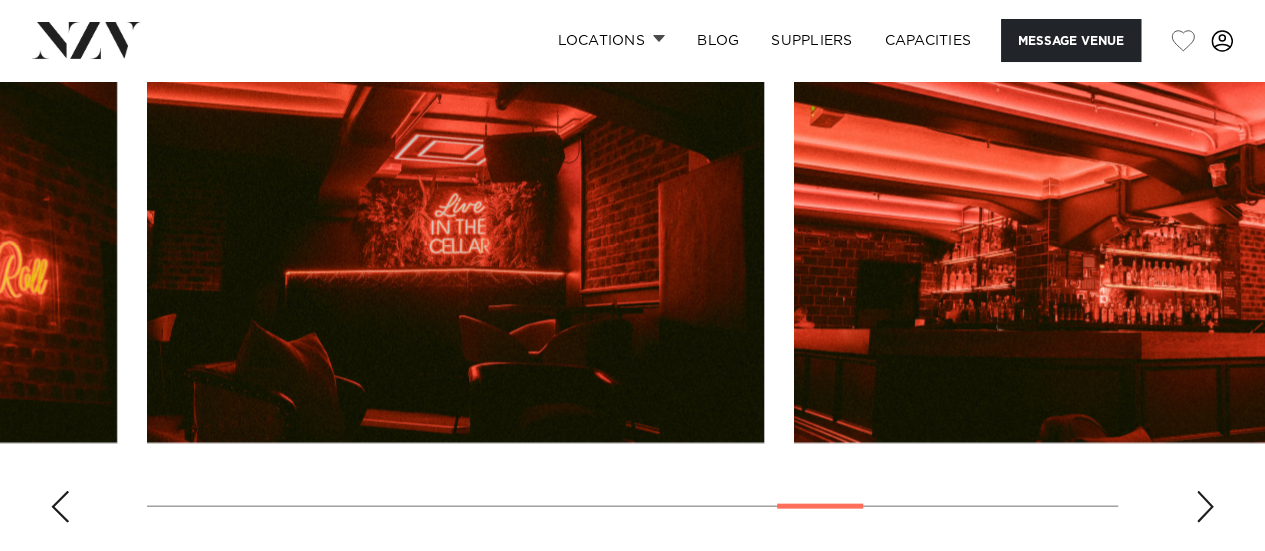 click at bounding box center [1205, 507] 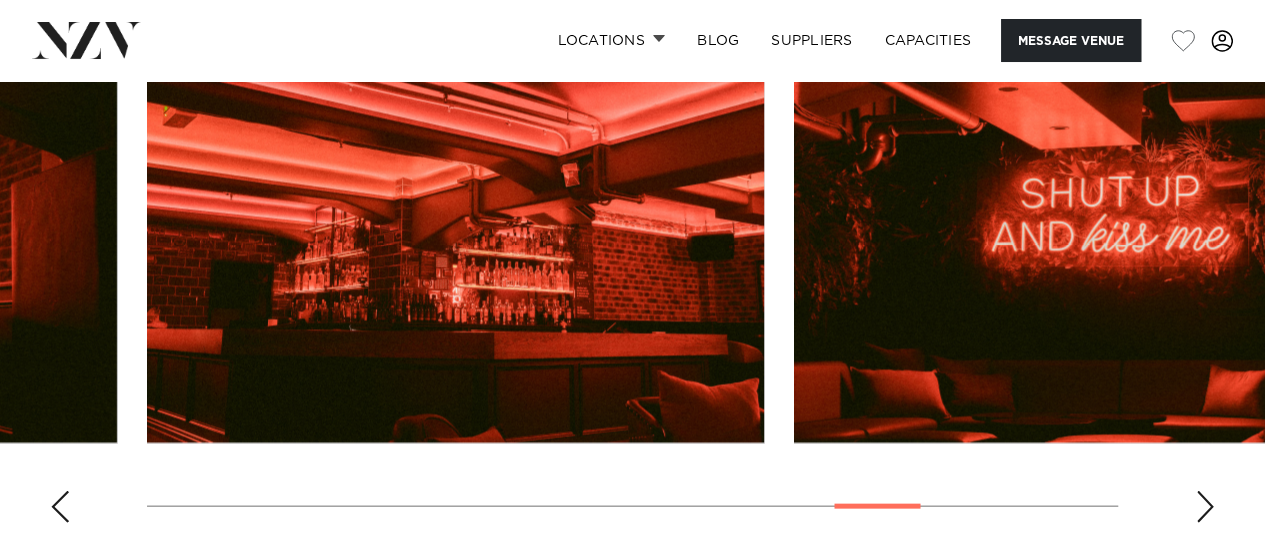 click at bounding box center [1205, 507] 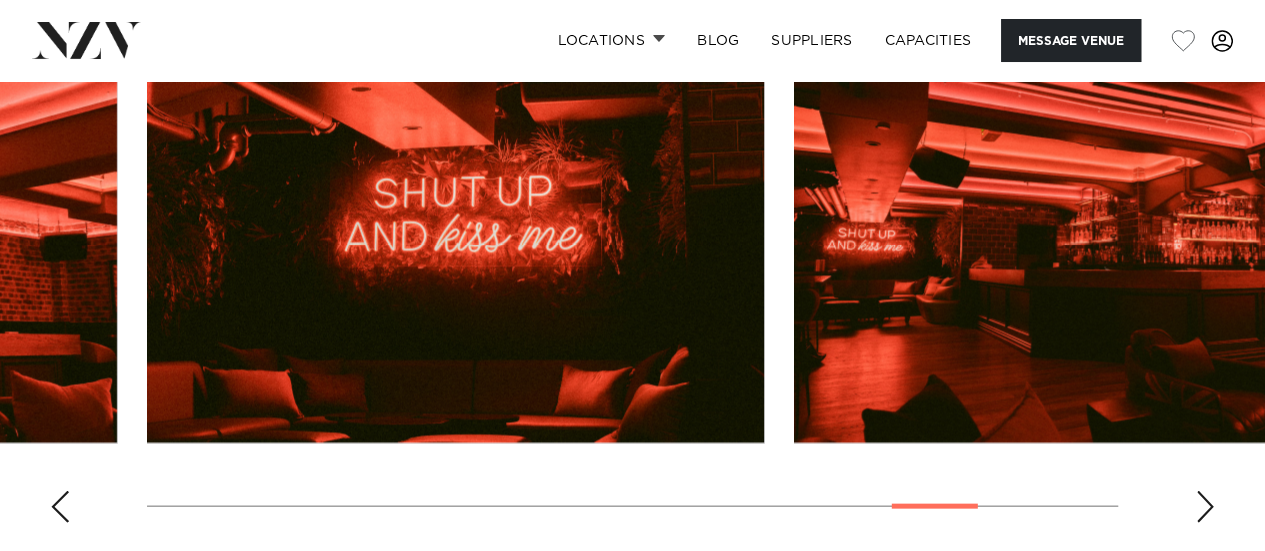 click at bounding box center [1205, 507] 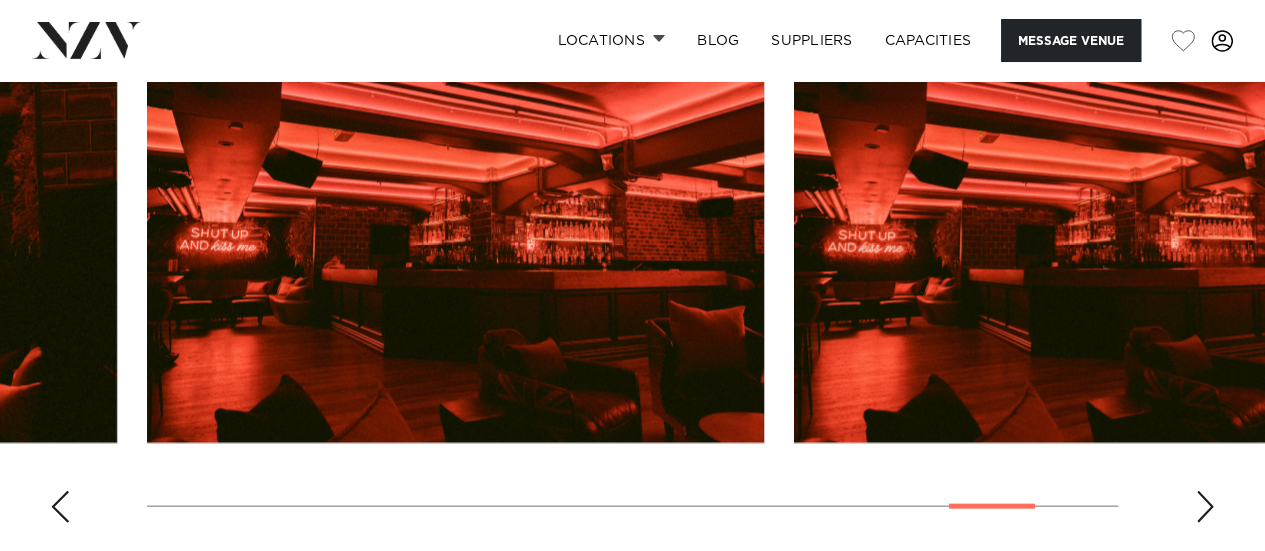 click at bounding box center (1205, 507) 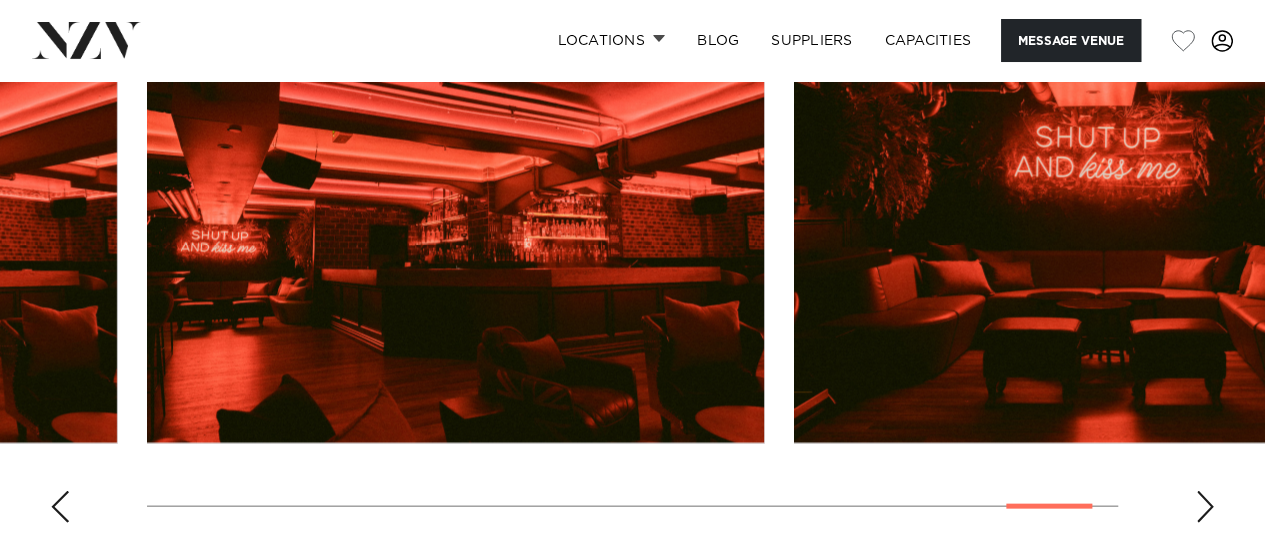 click at bounding box center (1205, 507) 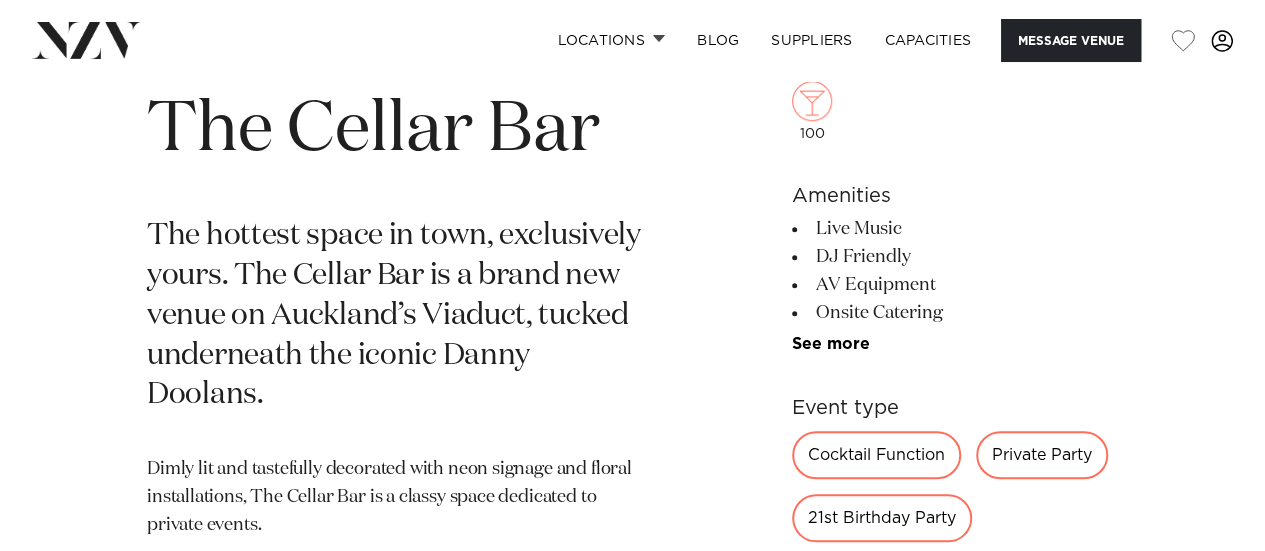 scroll, scrollTop: 698, scrollLeft: 0, axis: vertical 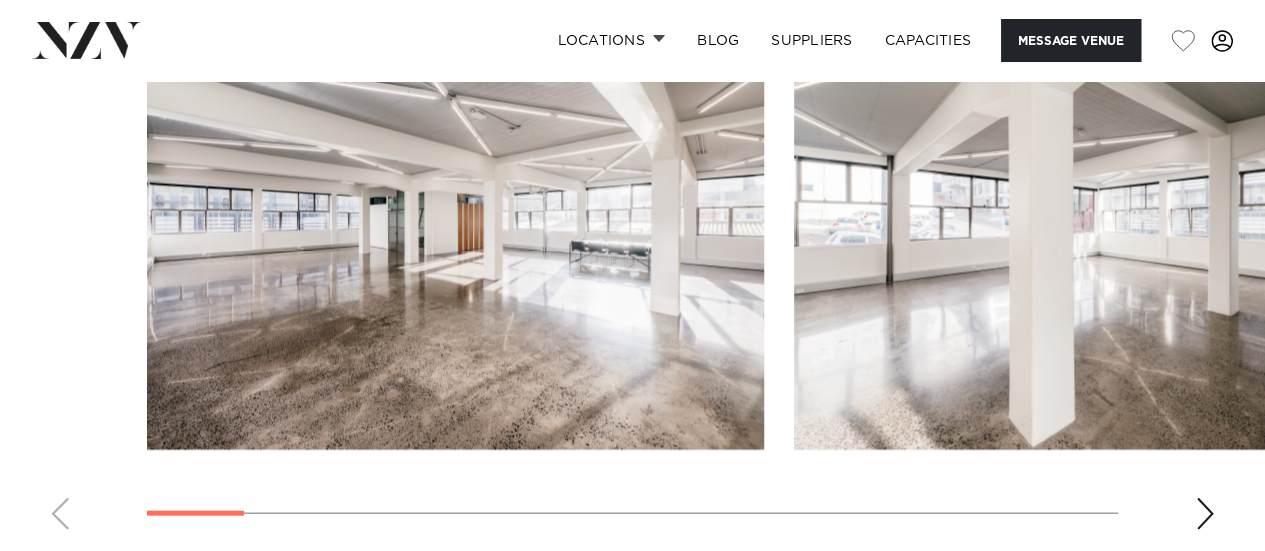 click at bounding box center (1205, 514) 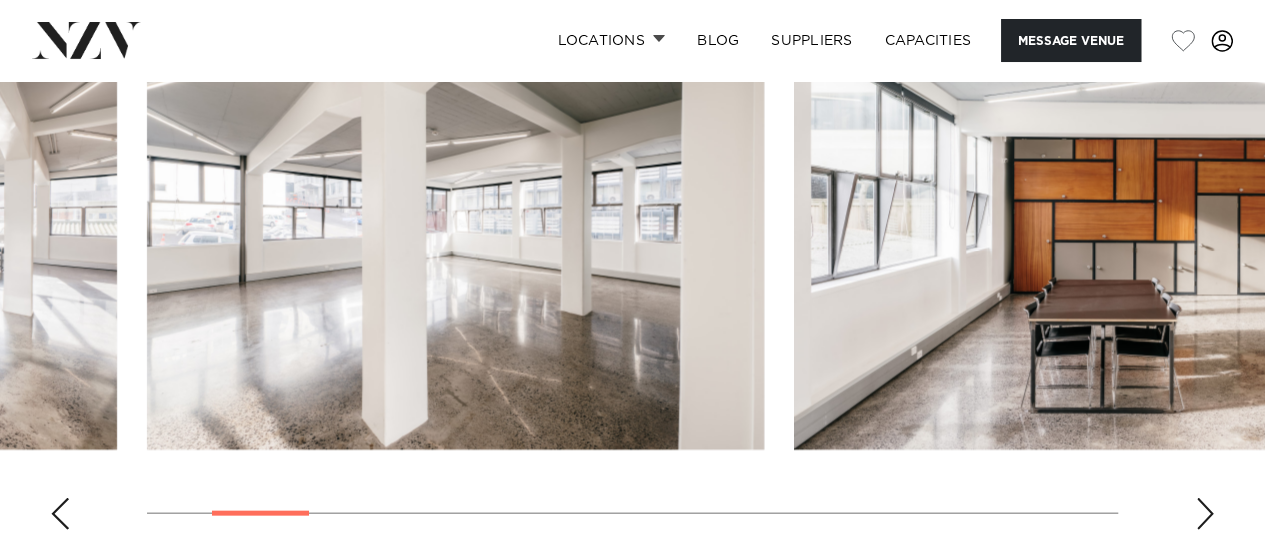 click at bounding box center [1205, 514] 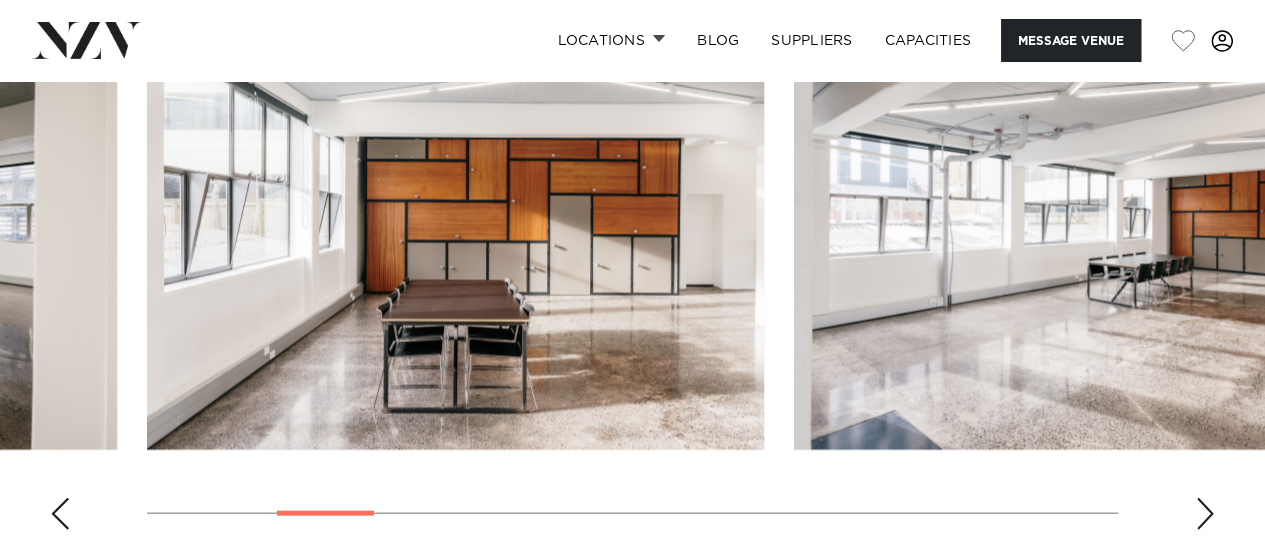 click at bounding box center (1205, 514) 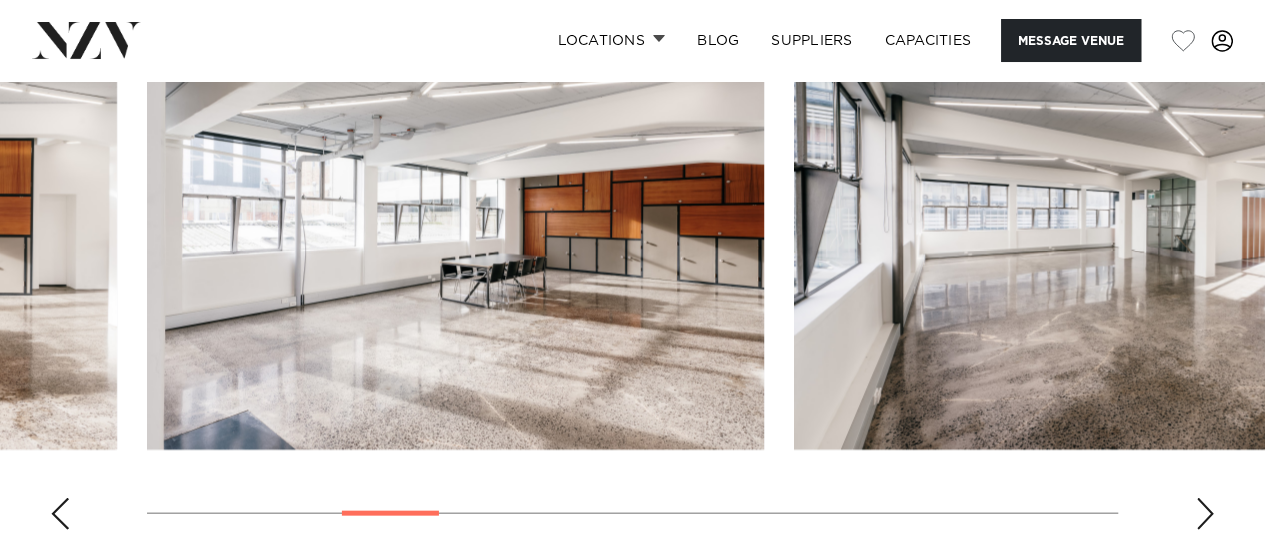 click at bounding box center [1205, 514] 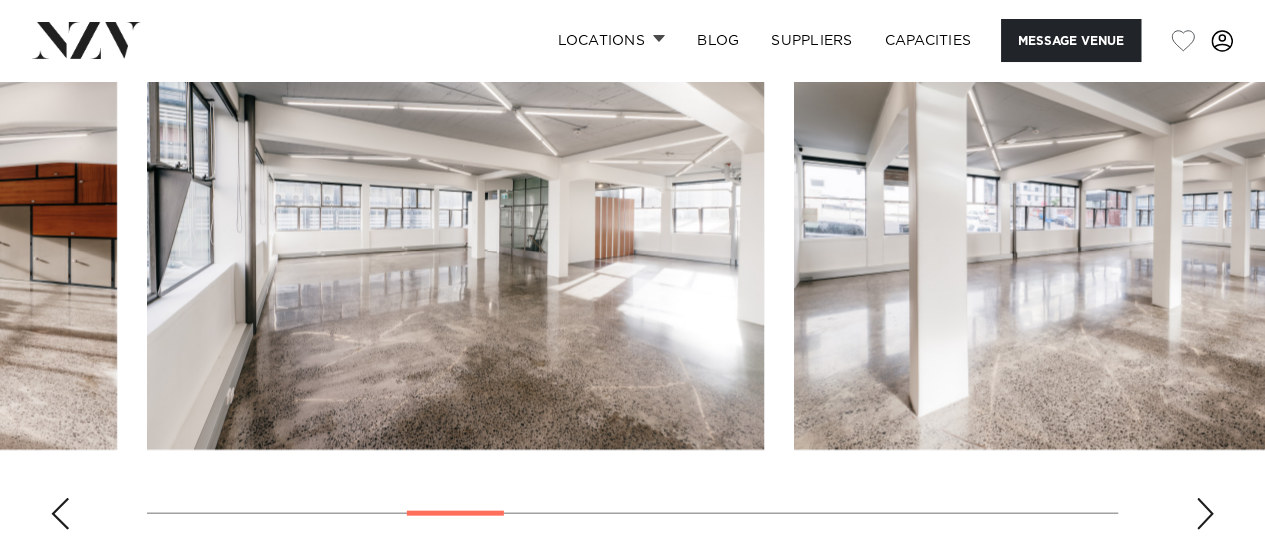 click at bounding box center [1205, 514] 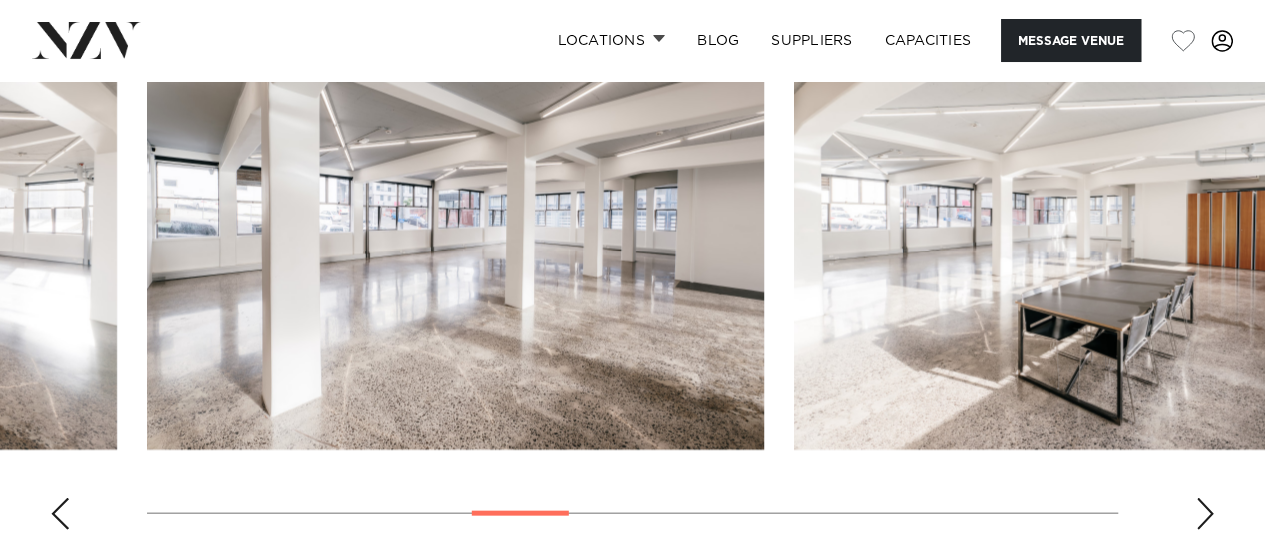 click at bounding box center [1205, 514] 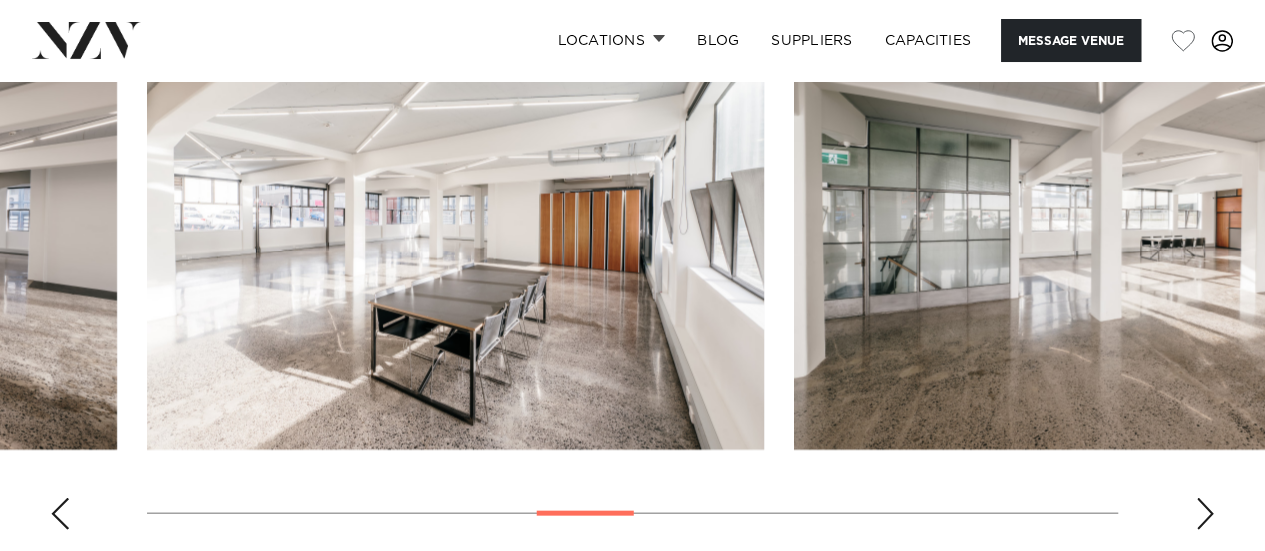 click at bounding box center (1205, 514) 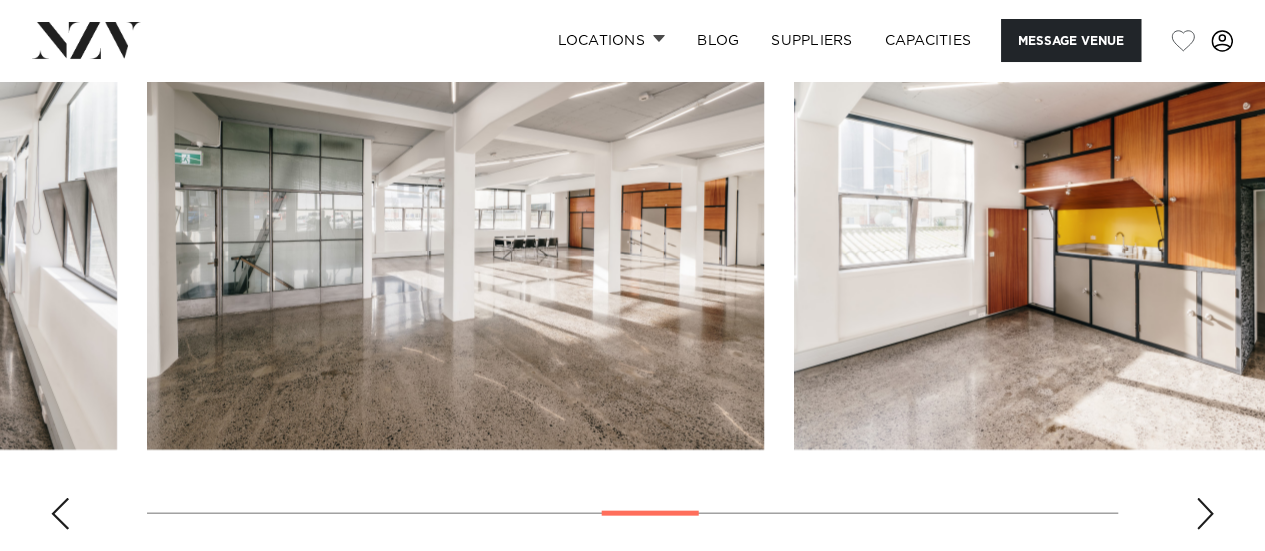 click at bounding box center [1205, 514] 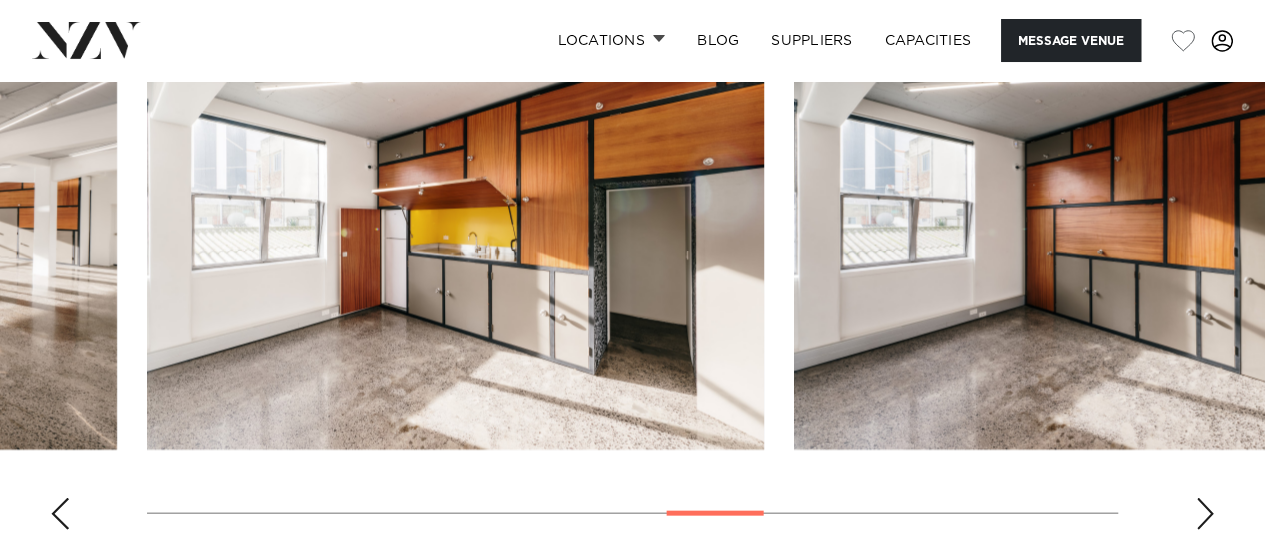 click at bounding box center [1205, 514] 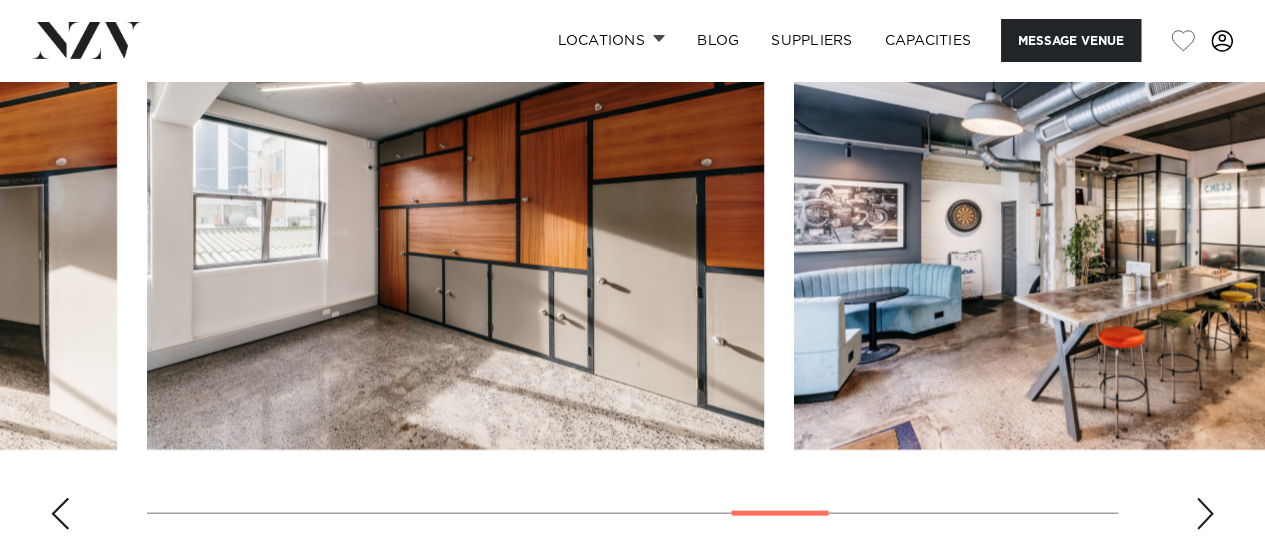 click at bounding box center (1205, 514) 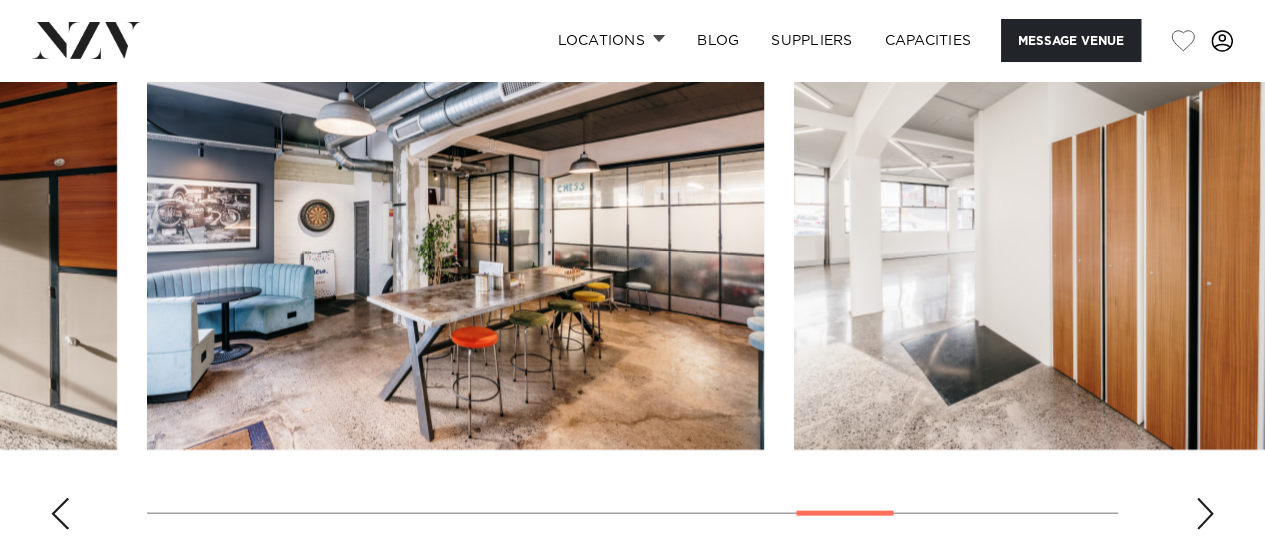 click at bounding box center (1205, 514) 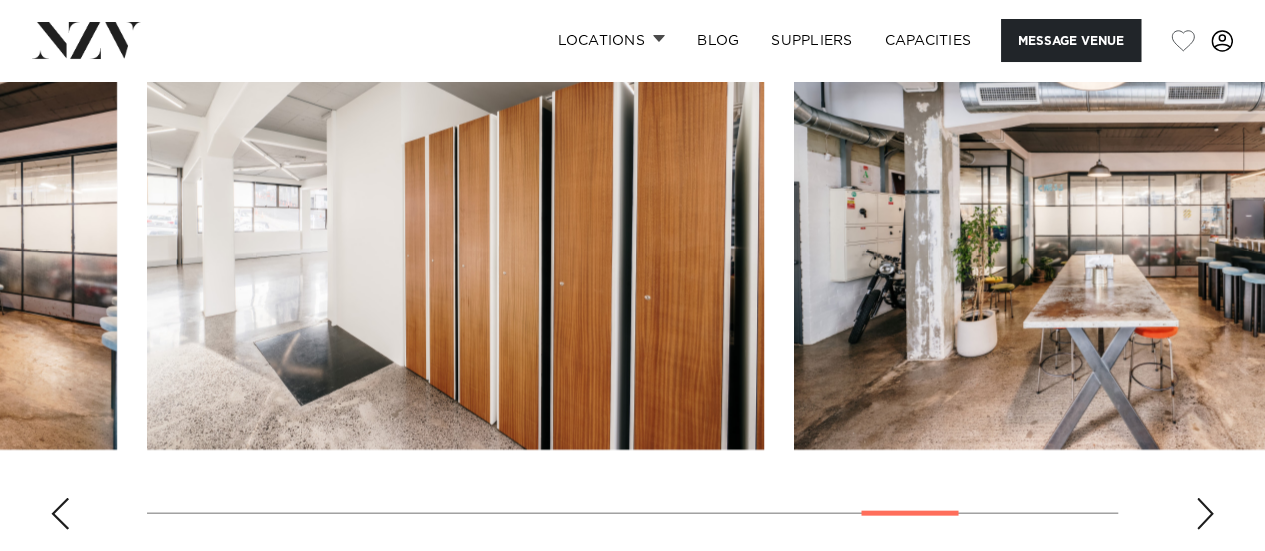 click at bounding box center (1205, 514) 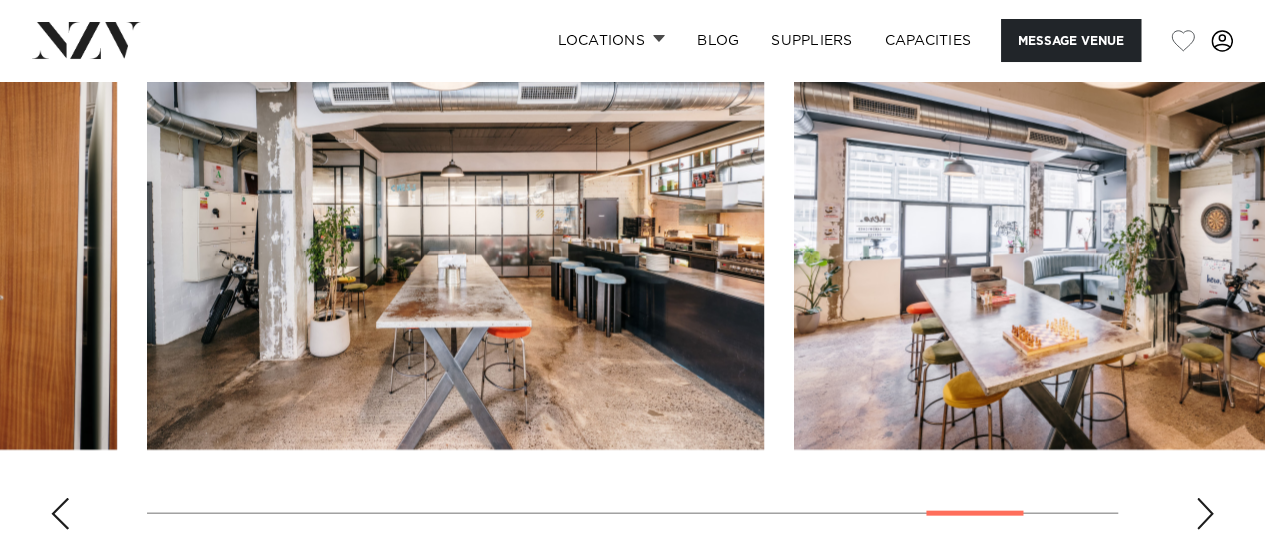 click at bounding box center (1205, 514) 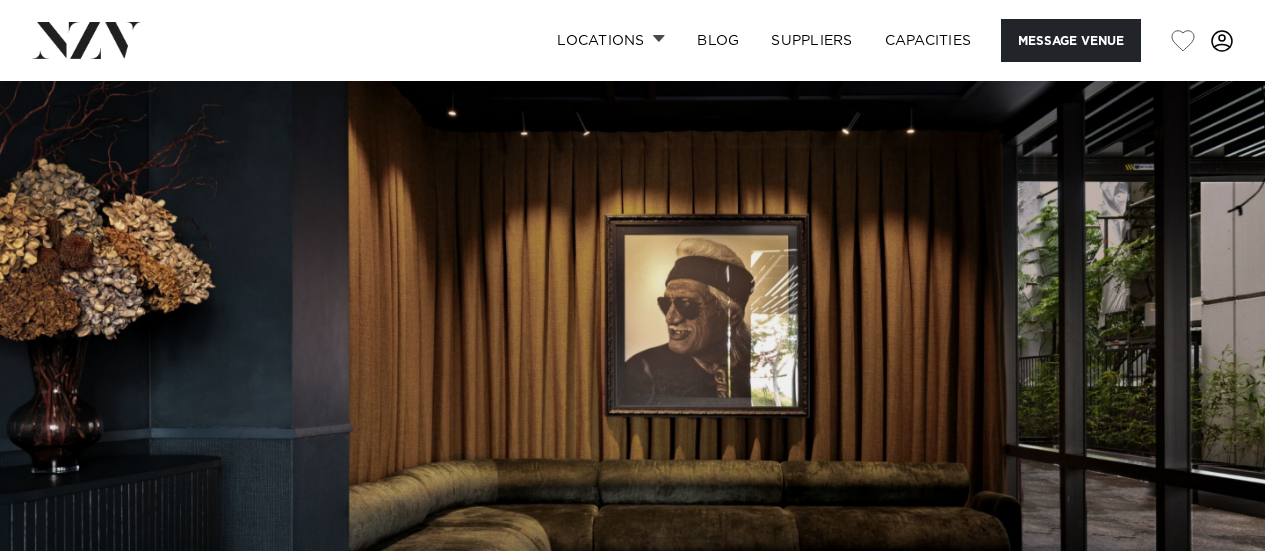scroll, scrollTop: 0, scrollLeft: 0, axis: both 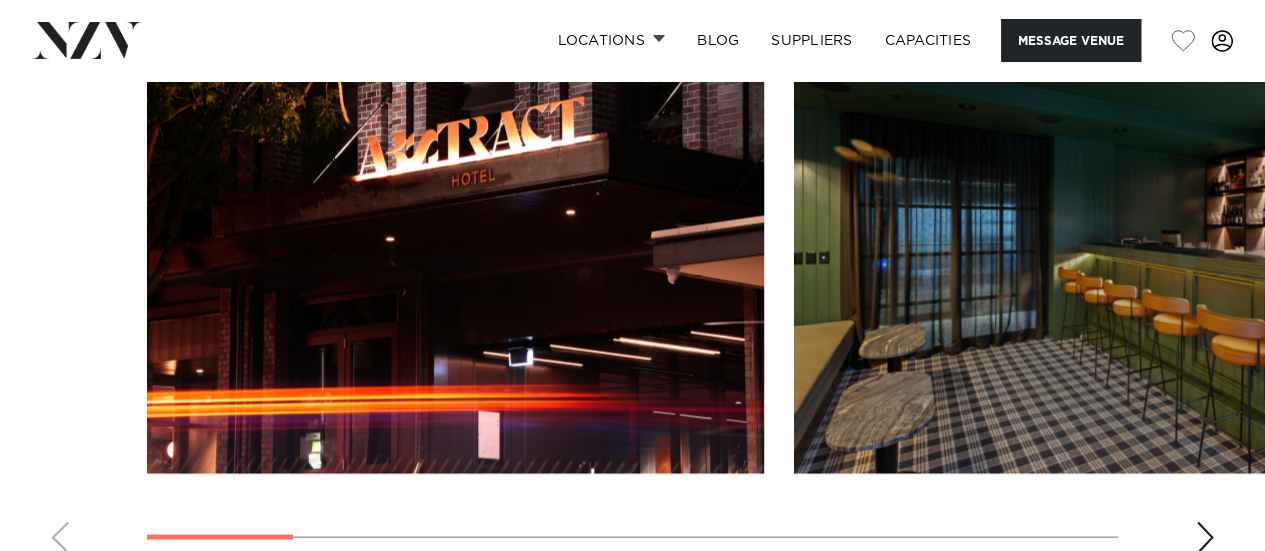click at bounding box center [1205, 537] 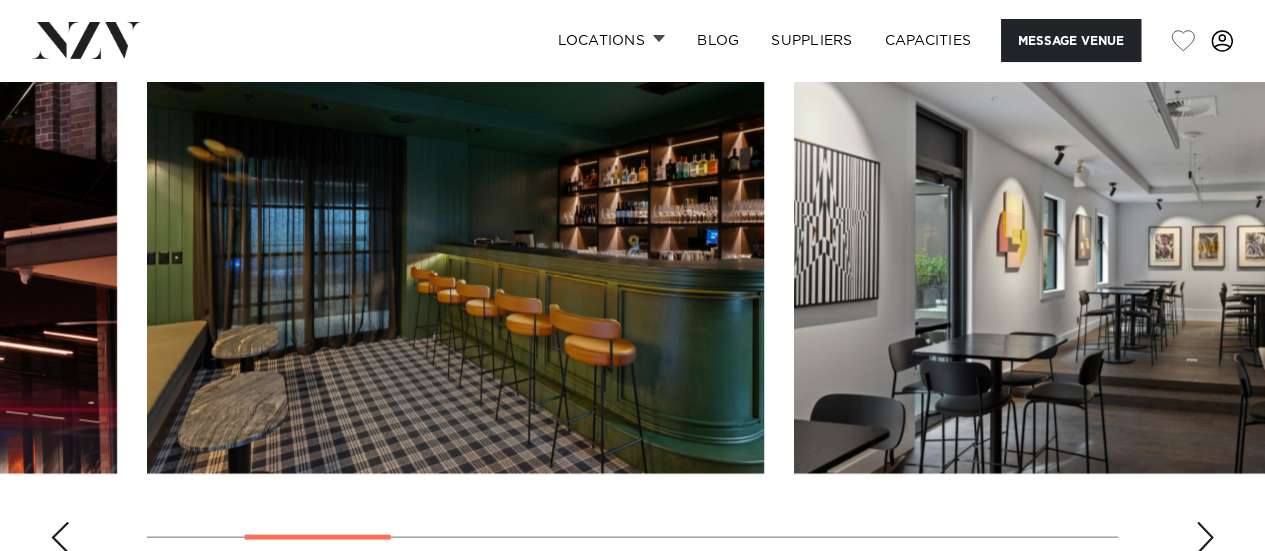 click at bounding box center (1205, 537) 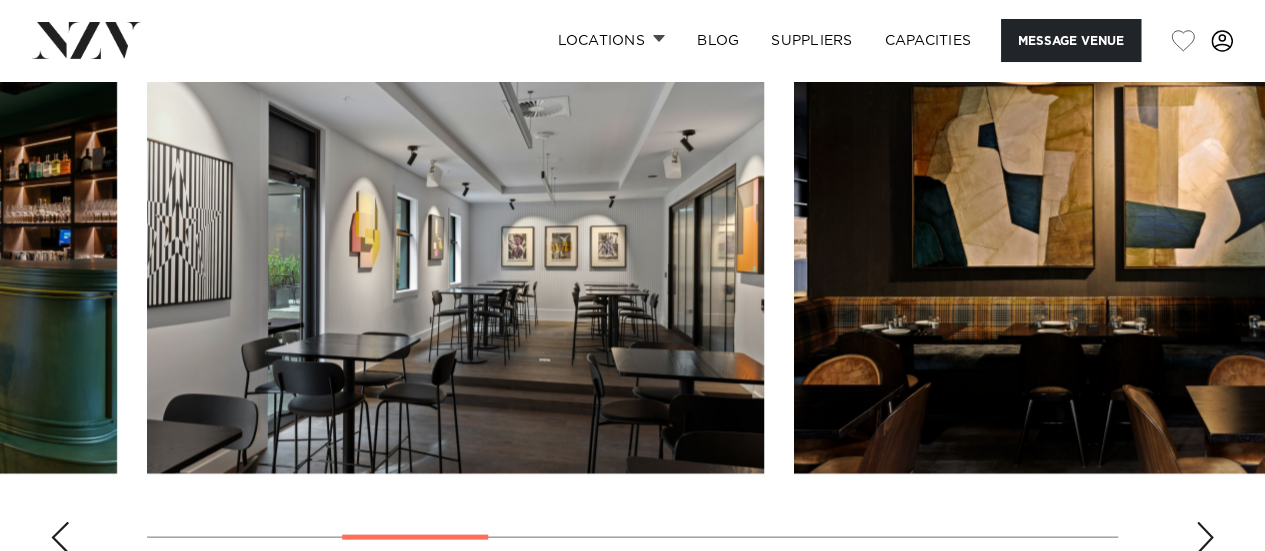 click at bounding box center [1205, 537] 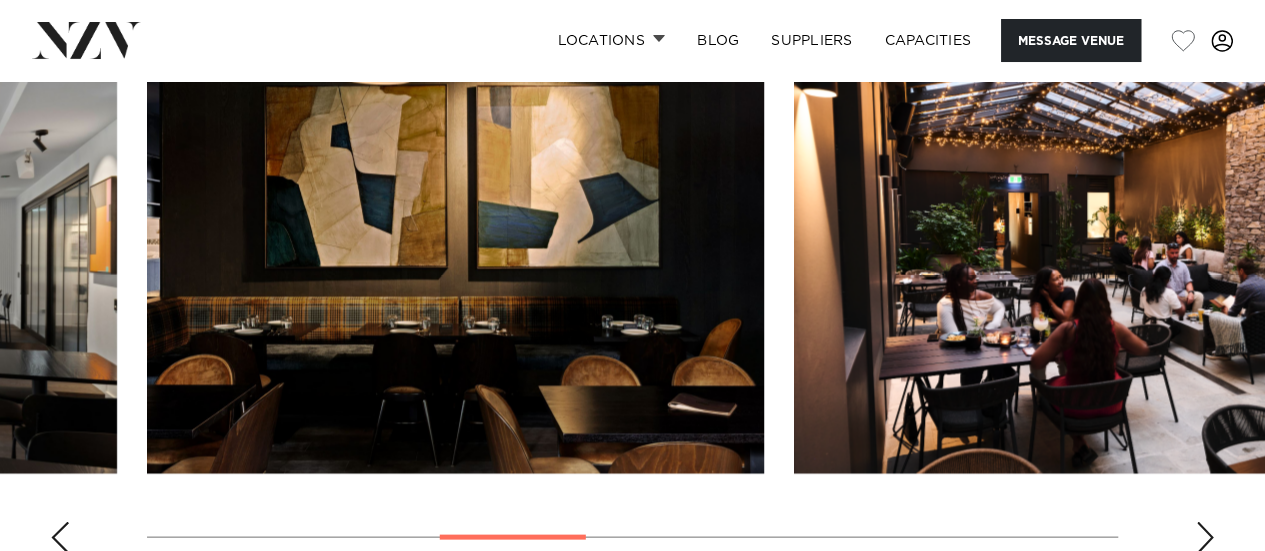 click at bounding box center [1205, 537] 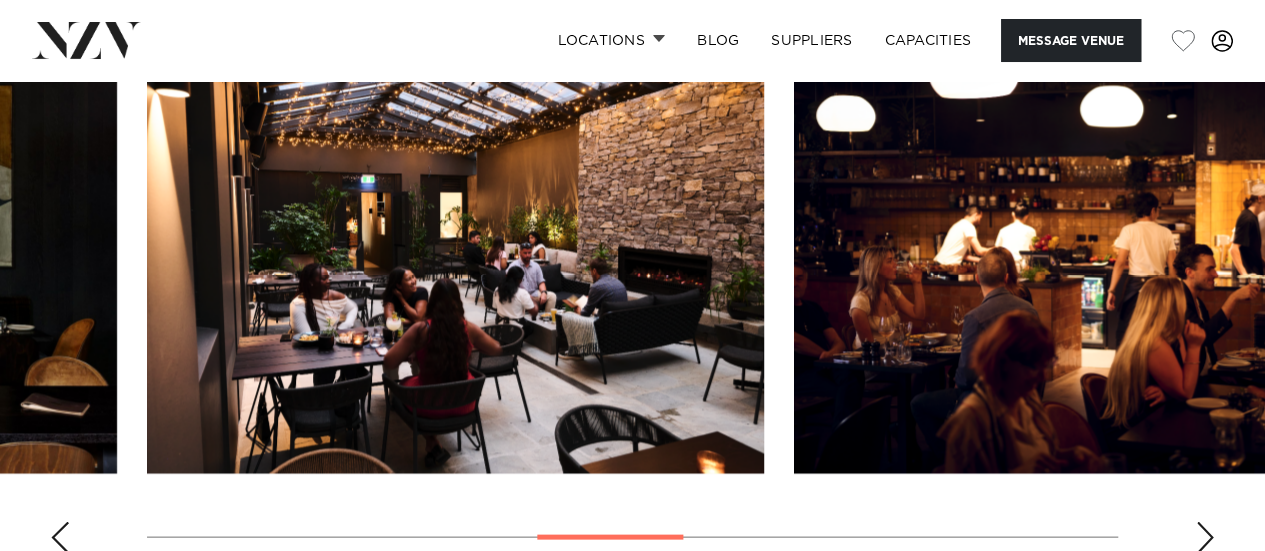 click at bounding box center [1205, 537] 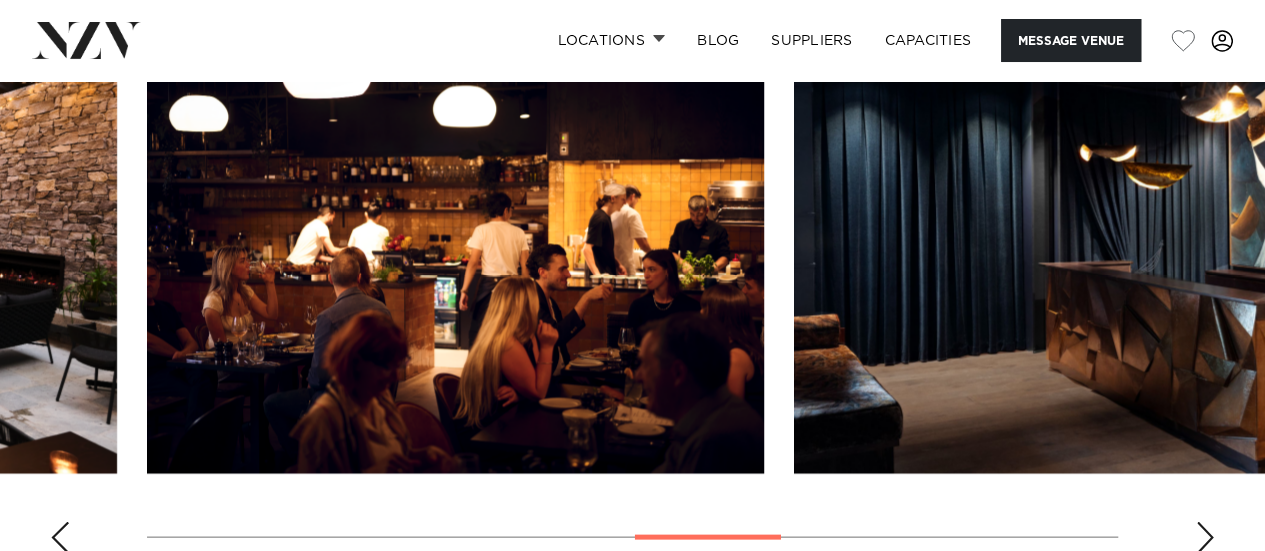 click at bounding box center [1205, 537] 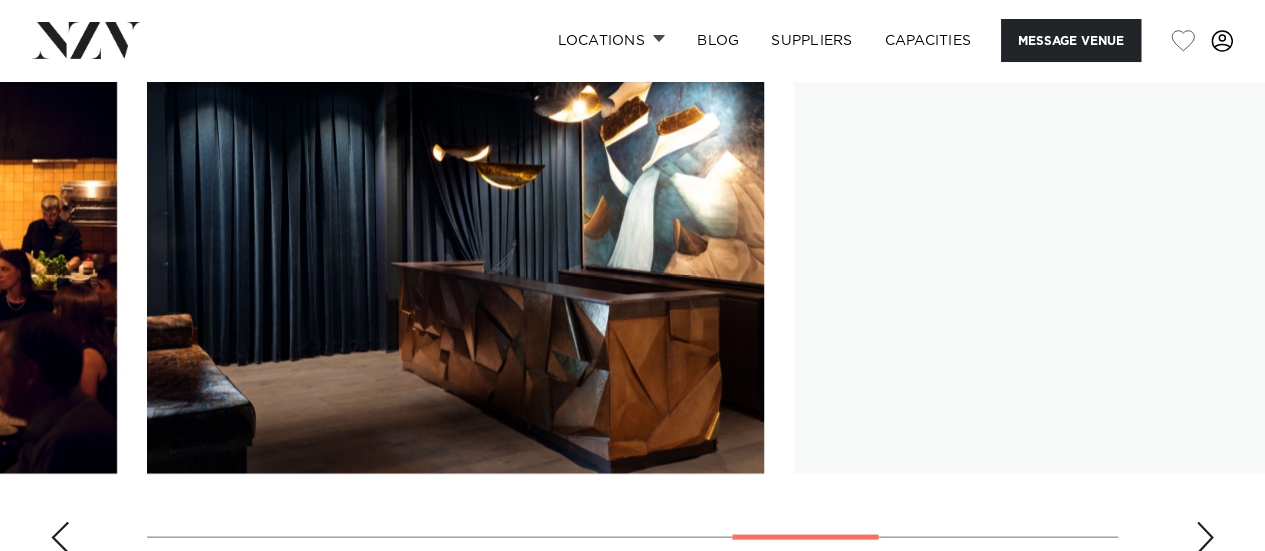click at bounding box center [1205, 537] 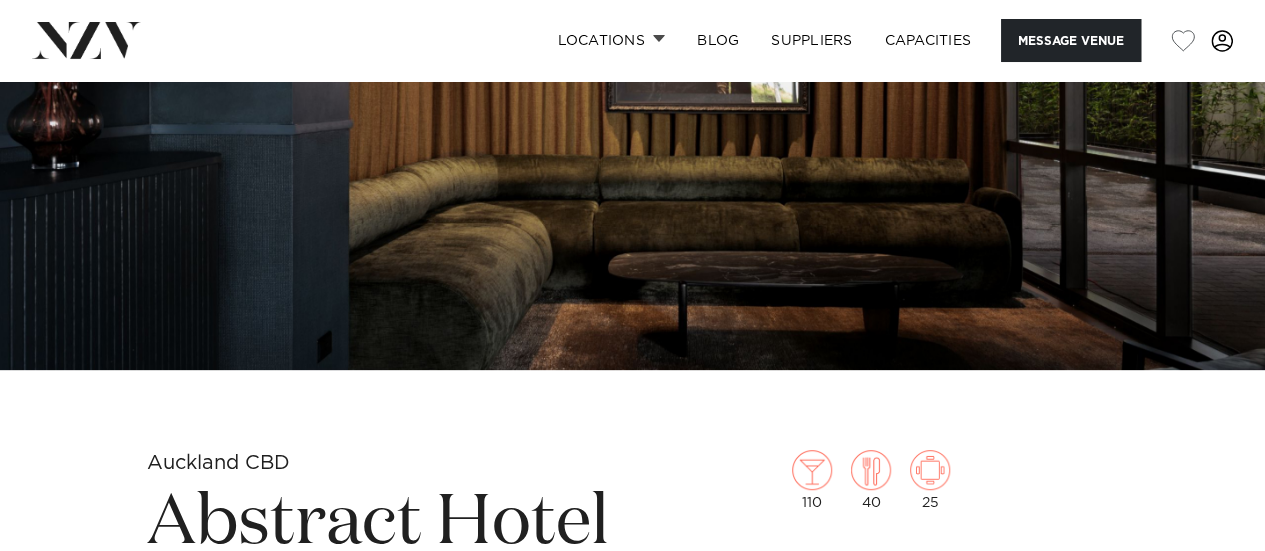 scroll, scrollTop: 0, scrollLeft: 0, axis: both 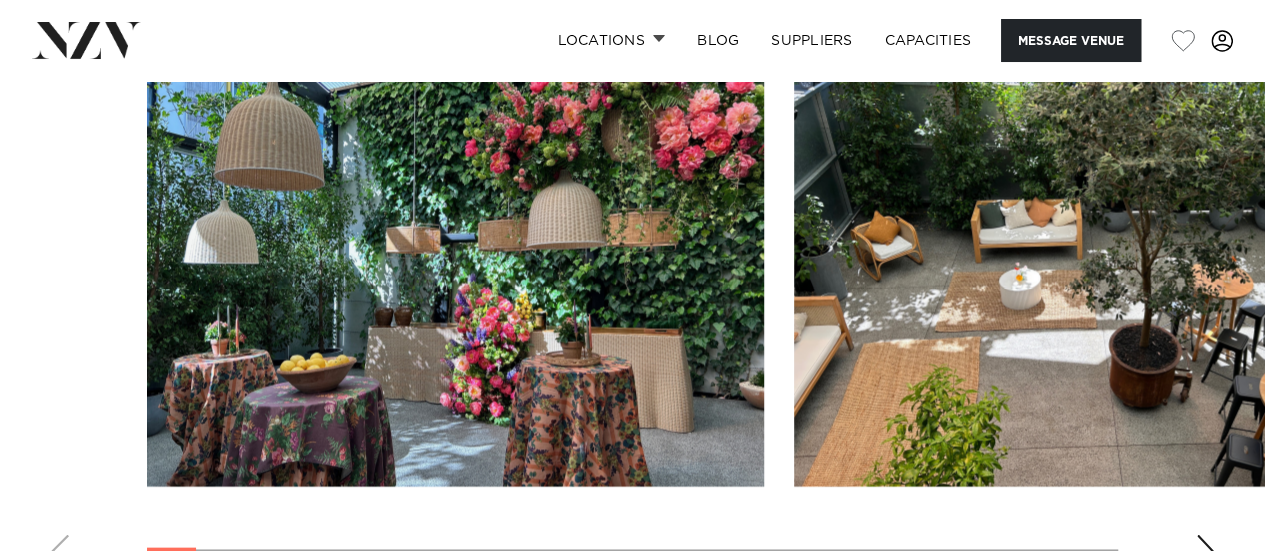 click at bounding box center (1205, 550) 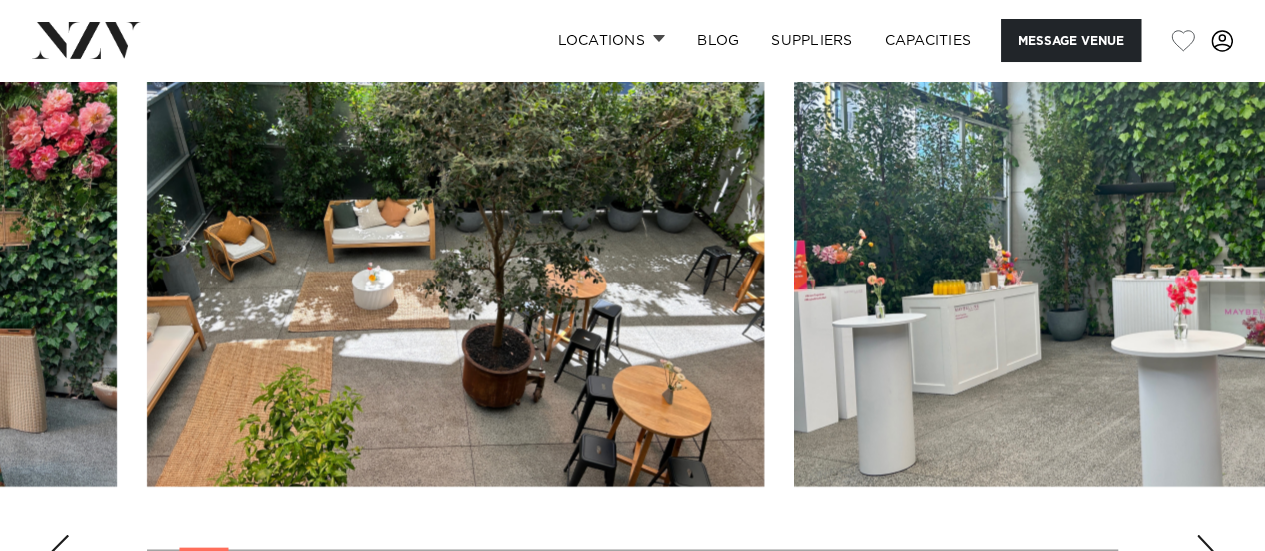 click at bounding box center [1205, 550] 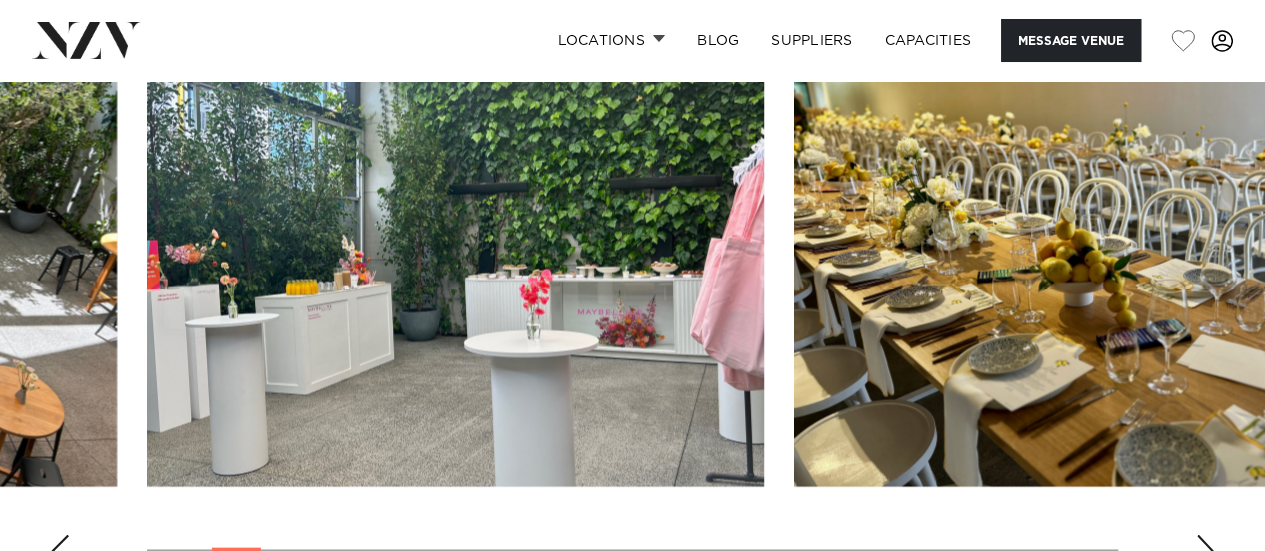 click at bounding box center [1205, 550] 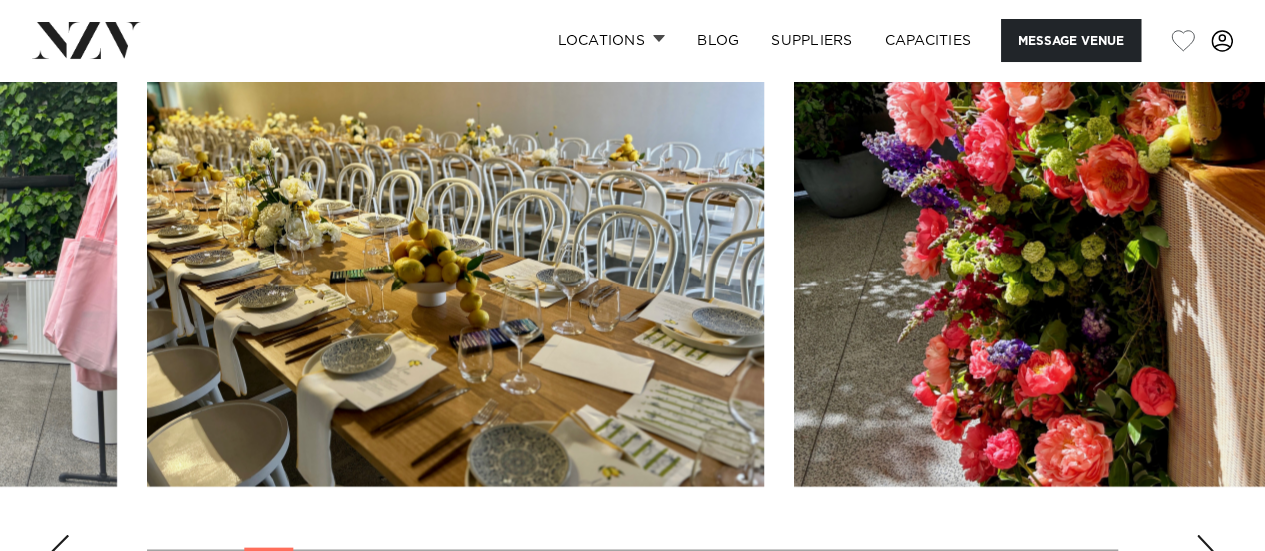 click at bounding box center [1205, 550] 